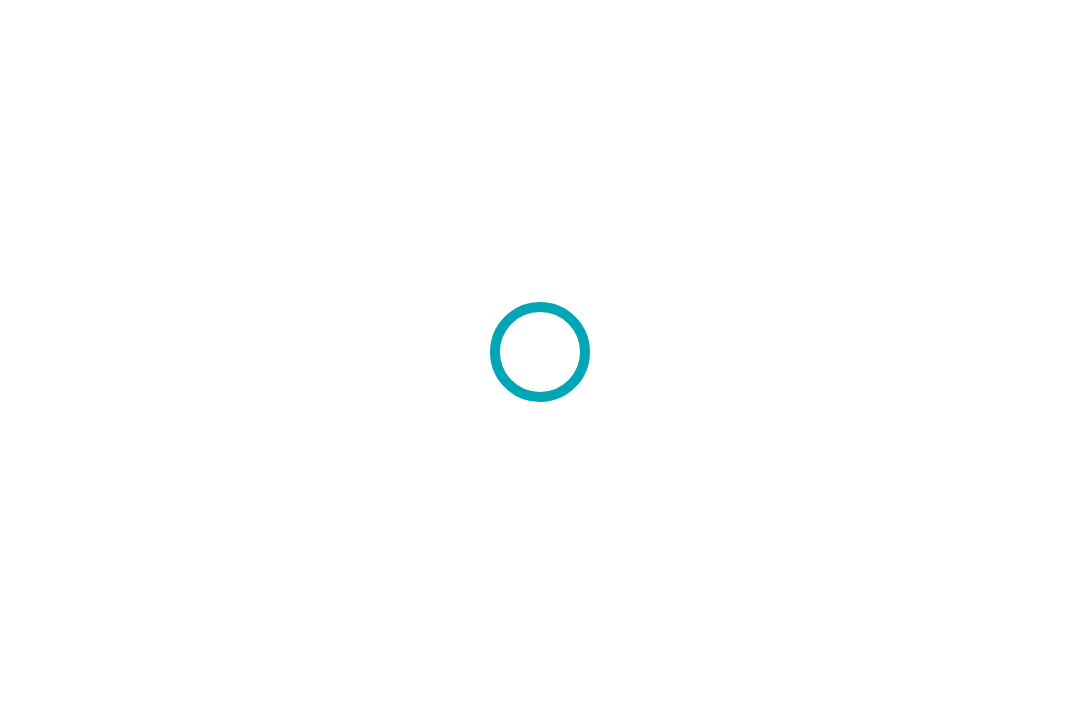 scroll, scrollTop: 0, scrollLeft: 0, axis: both 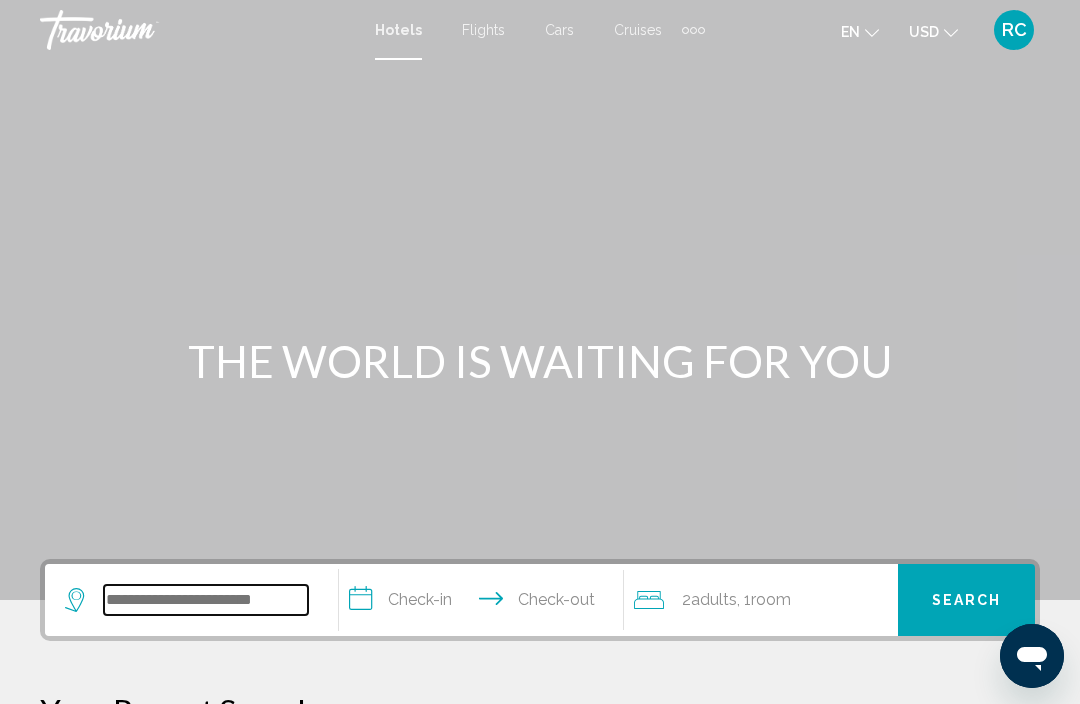 click at bounding box center (206, 600) 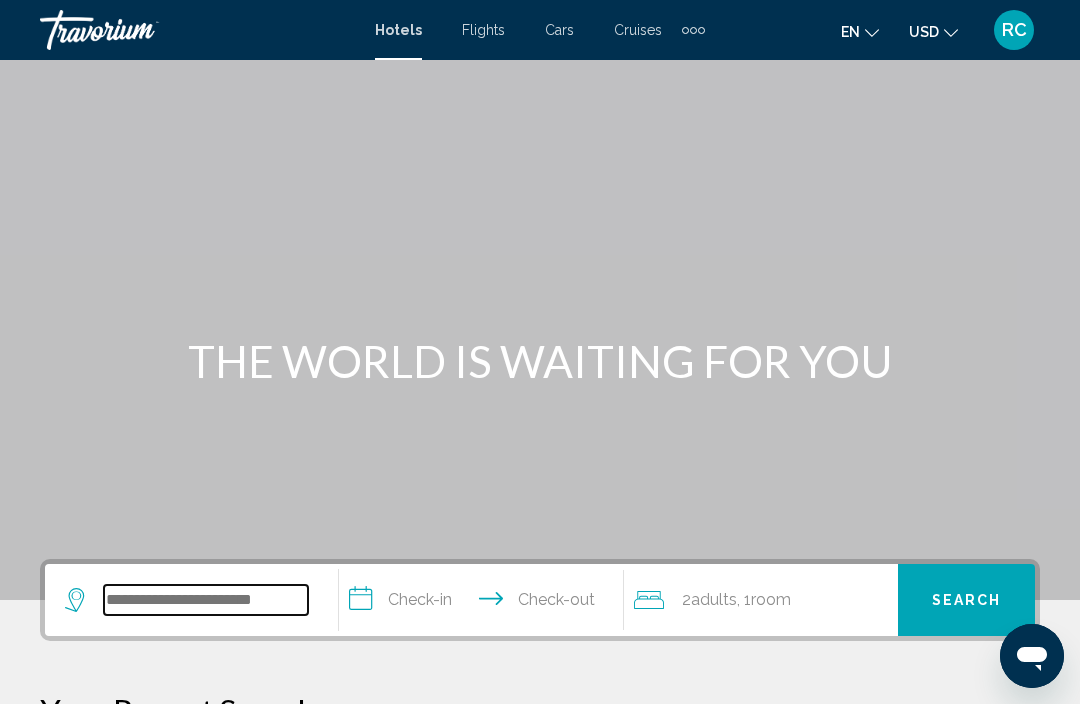 scroll, scrollTop: 44, scrollLeft: 0, axis: vertical 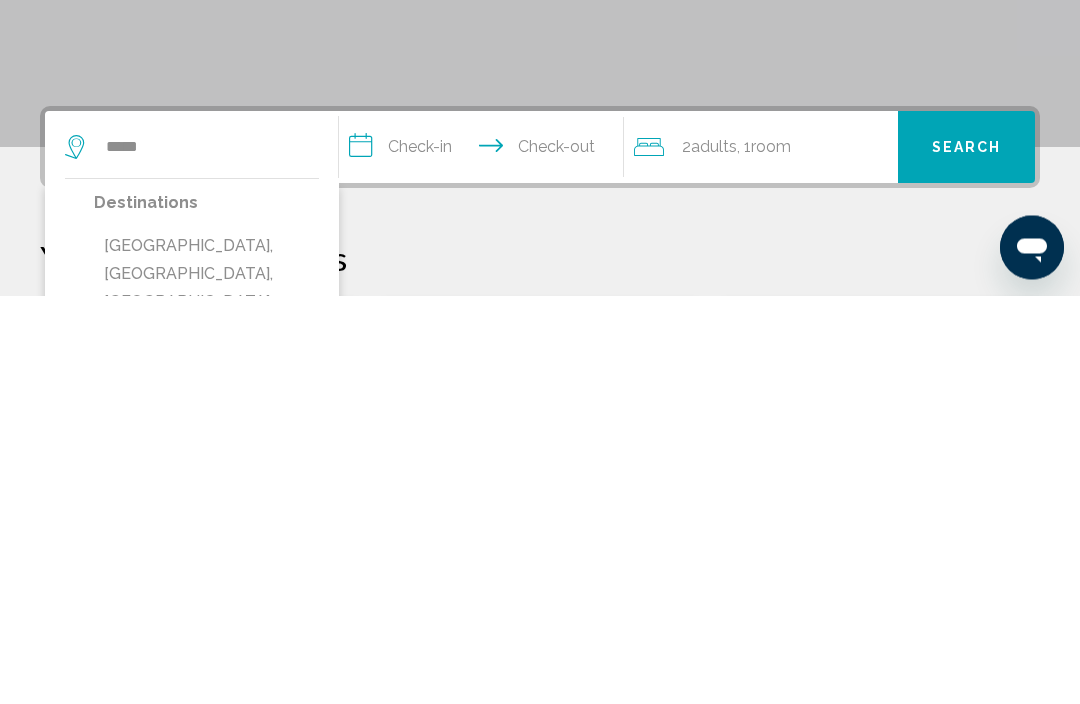 click on "[GEOGRAPHIC_DATA], [GEOGRAPHIC_DATA], [GEOGRAPHIC_DATA] (LAS)" at bounding box center [206, 697] 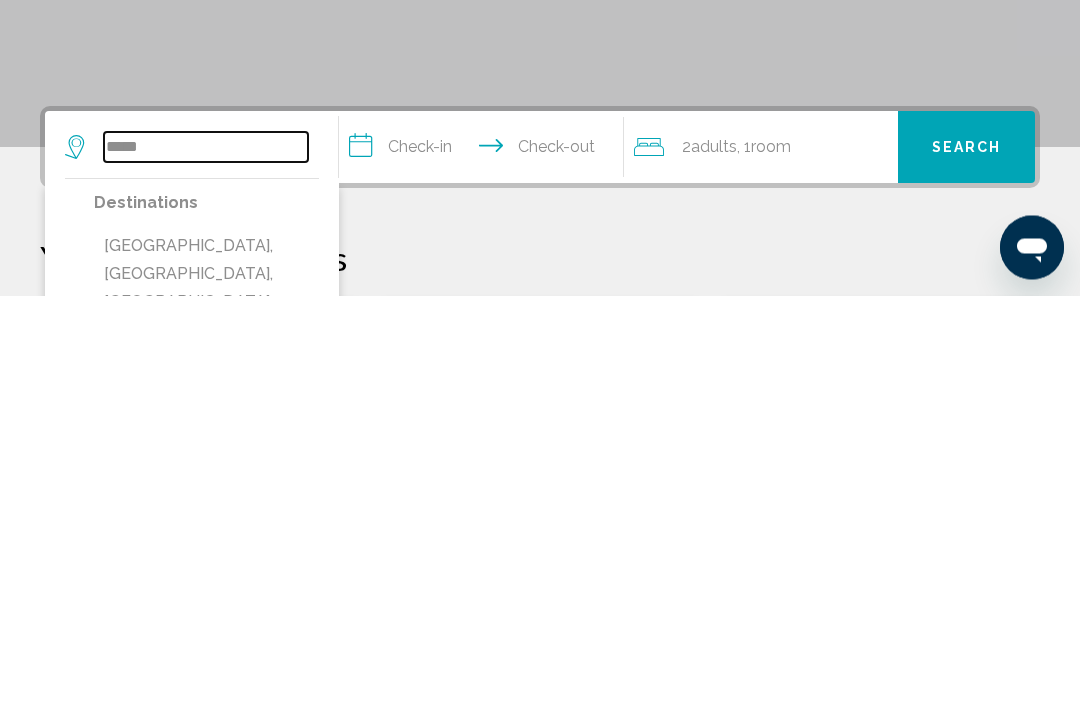 type on "**********" 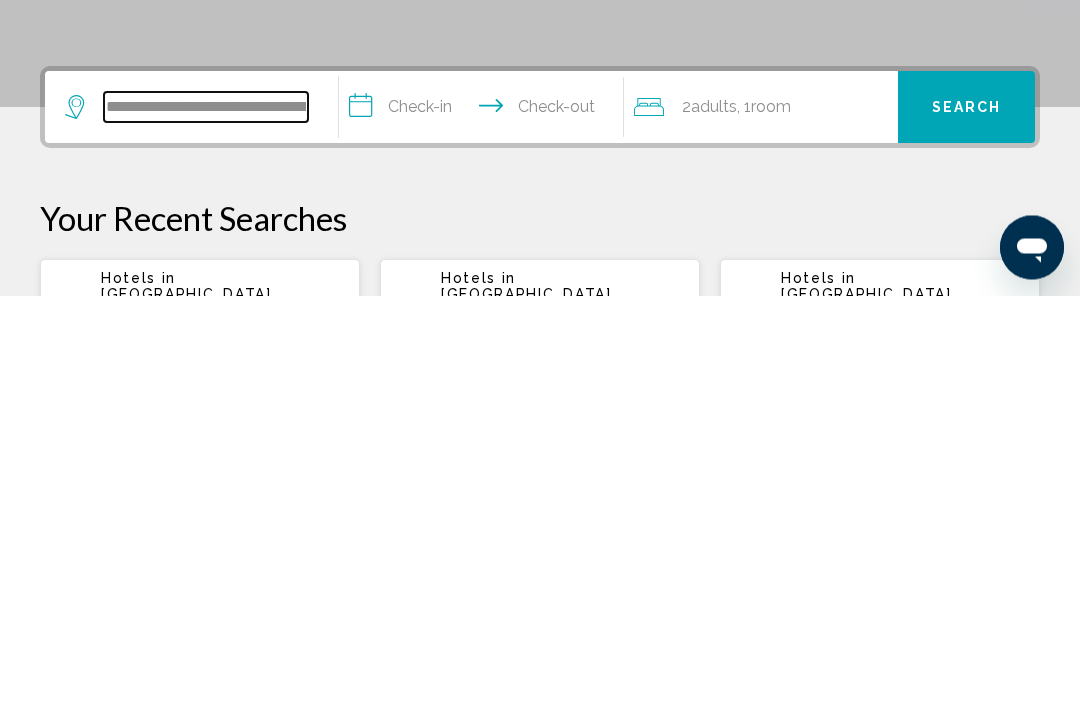 scroll, scrollTop: 85, scrollLeft: 0, axis: vertical 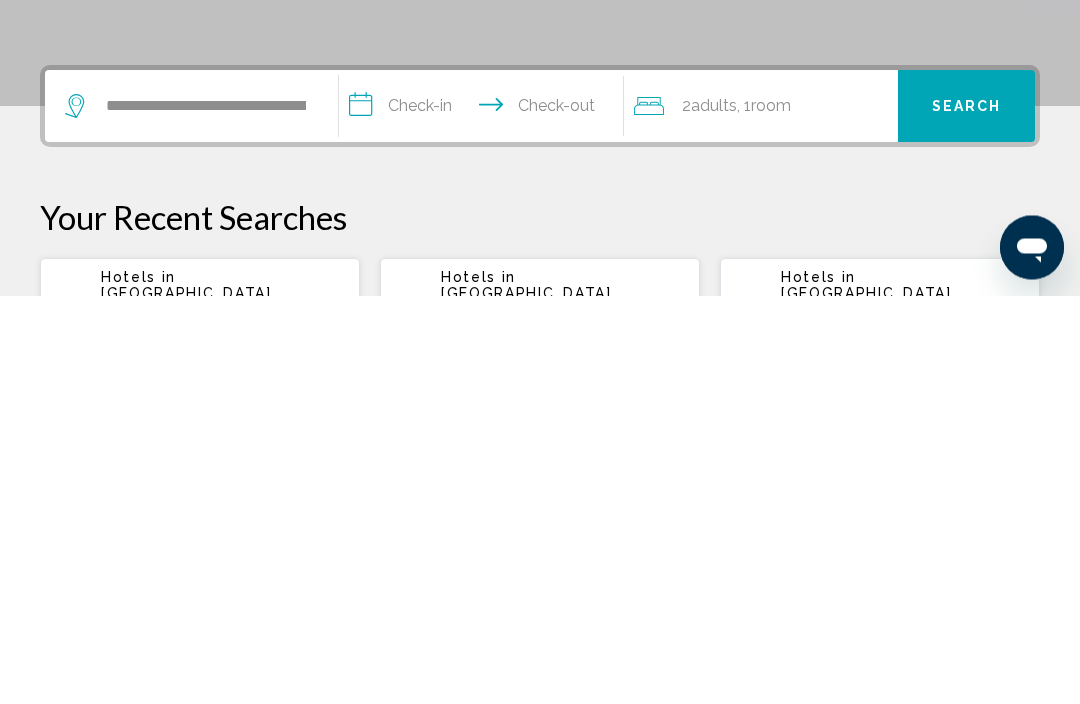 click on "**********" at bounding box center (485, 518) 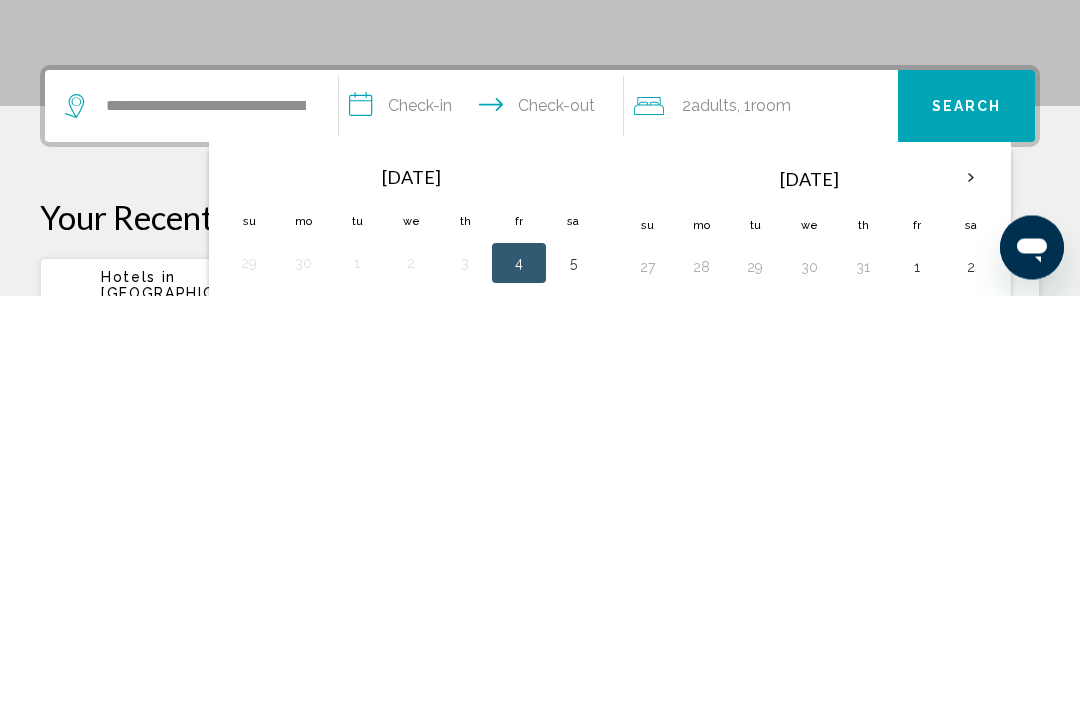 scroll, scrollTop: 494, scrollLeft: 0, axis: vertical 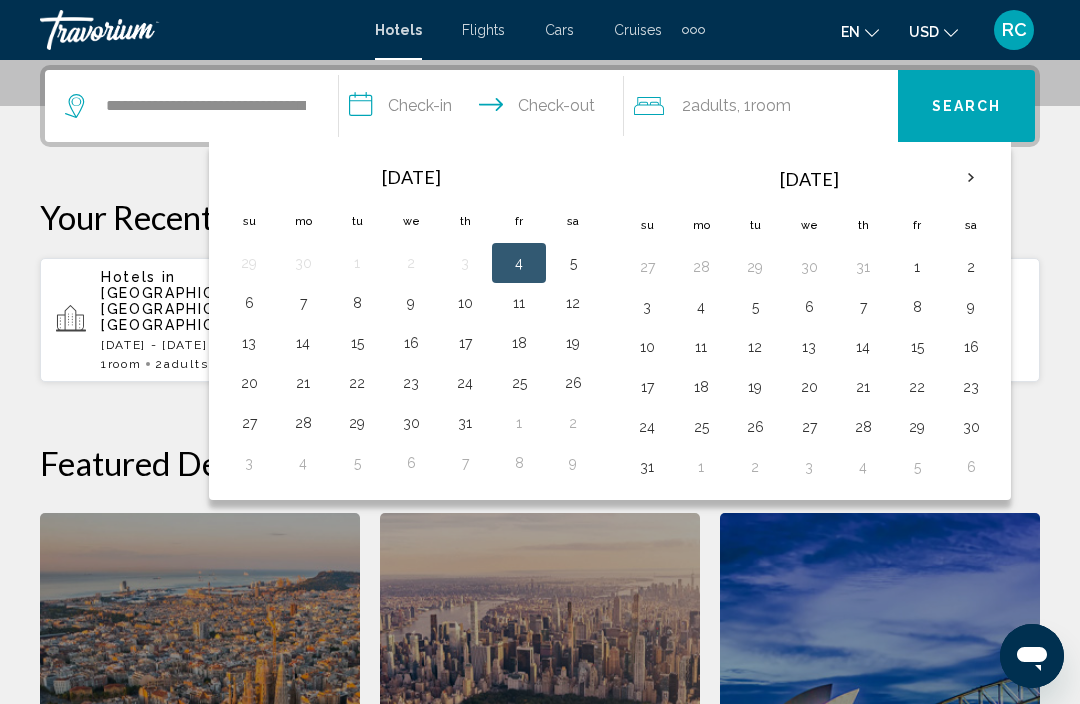 click on "24" at bounding box center (465, 383) 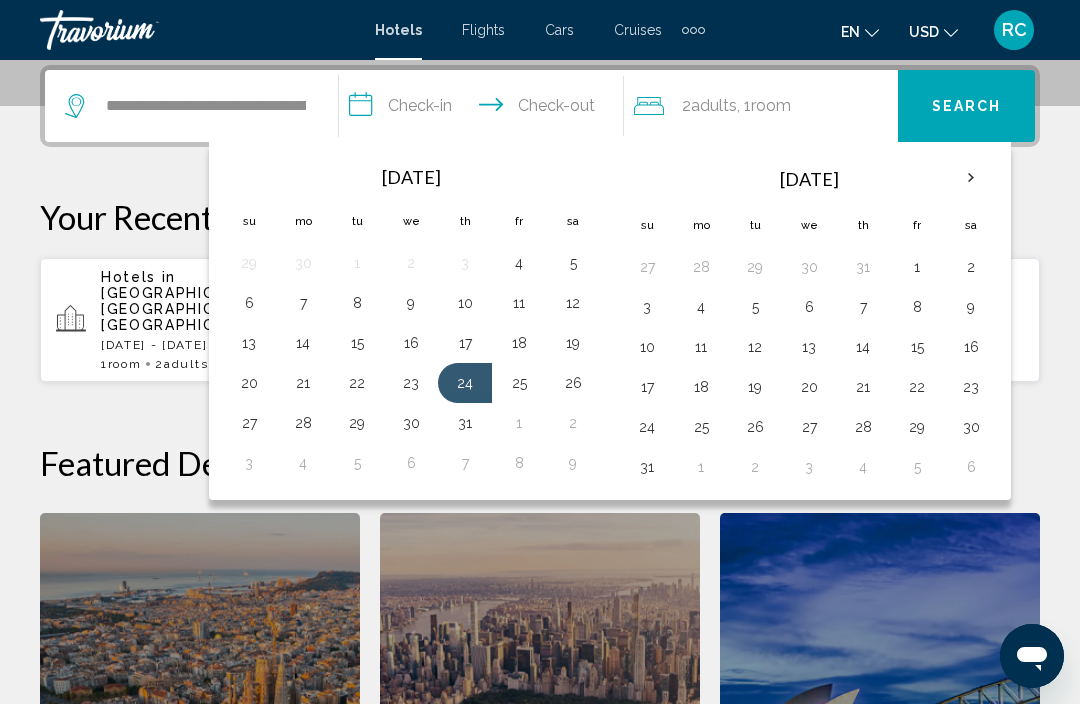 click on "28" at bounding box center [303, 423] 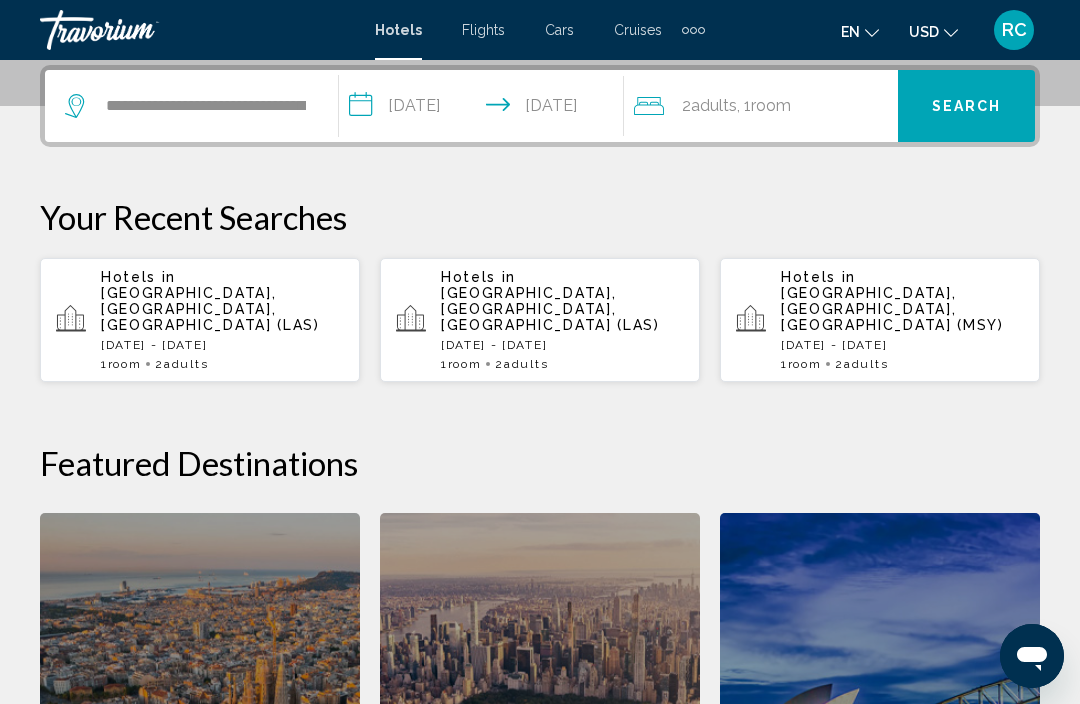 click on "Search" at bounding box center (966, 106) 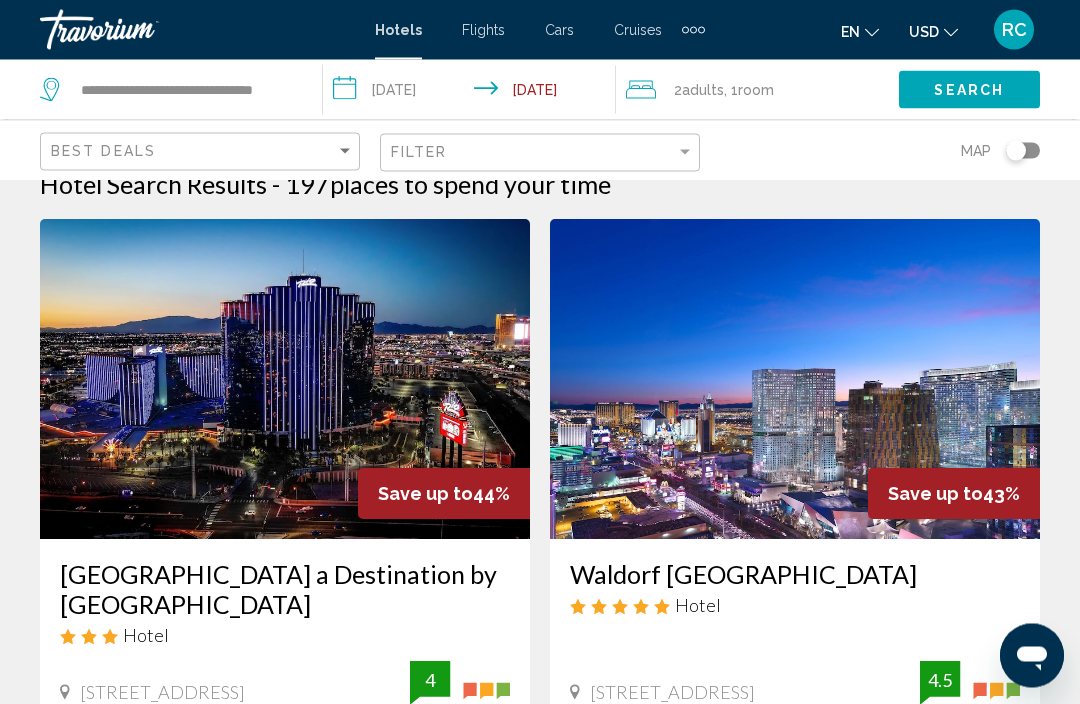 scroll, scrollTop: 38, scrollLeft: 0, axis: vertical 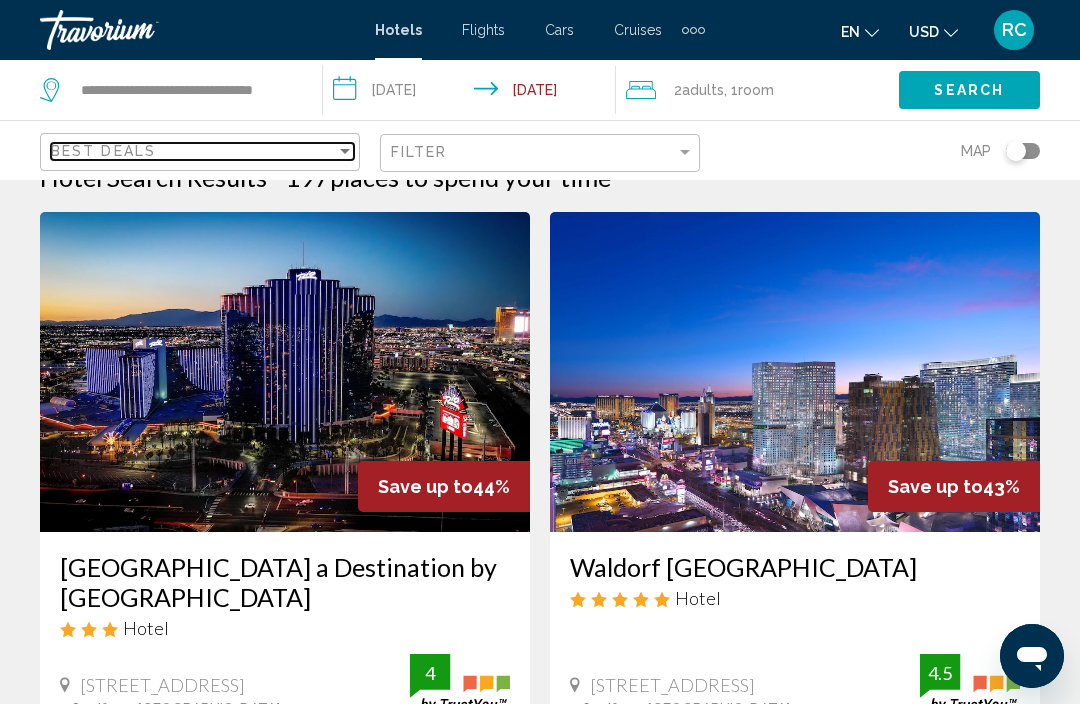 click at bounding box center (345, 151) 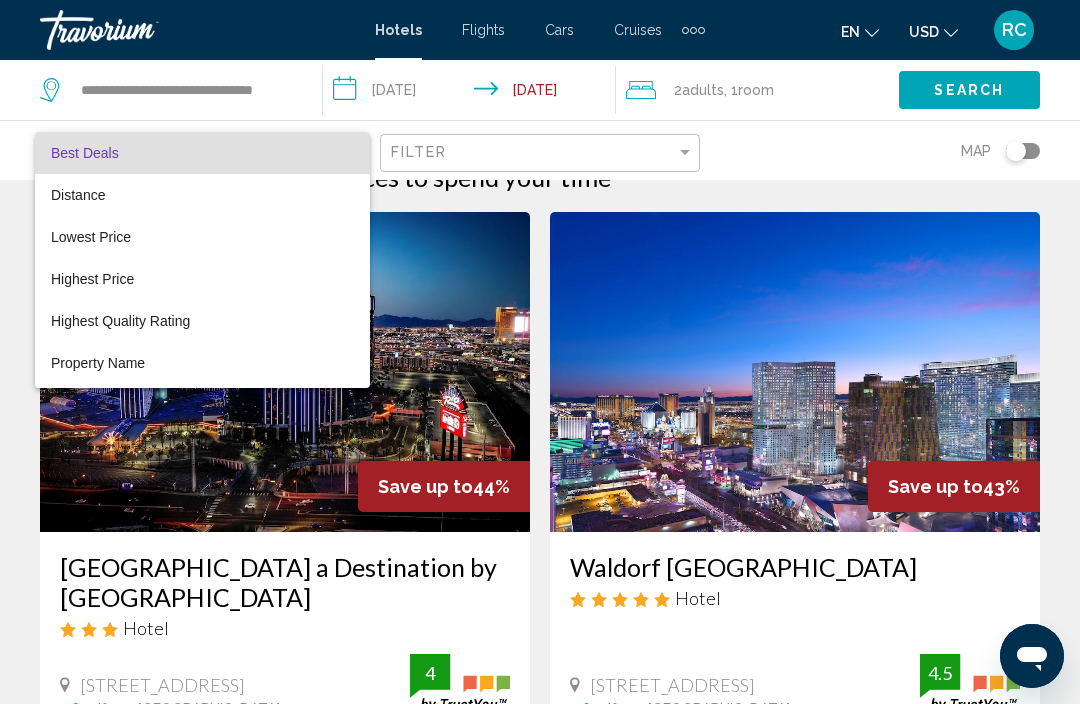 click at bounding box center [540, 352] 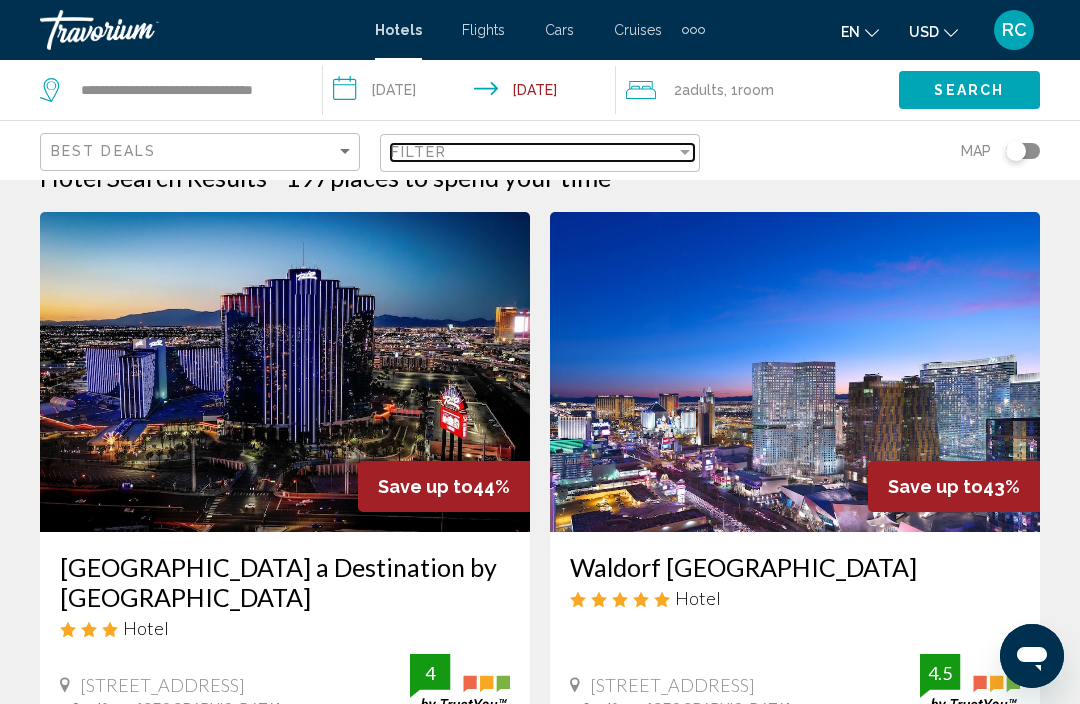click on "Filter" at bounding box center [533, 152] 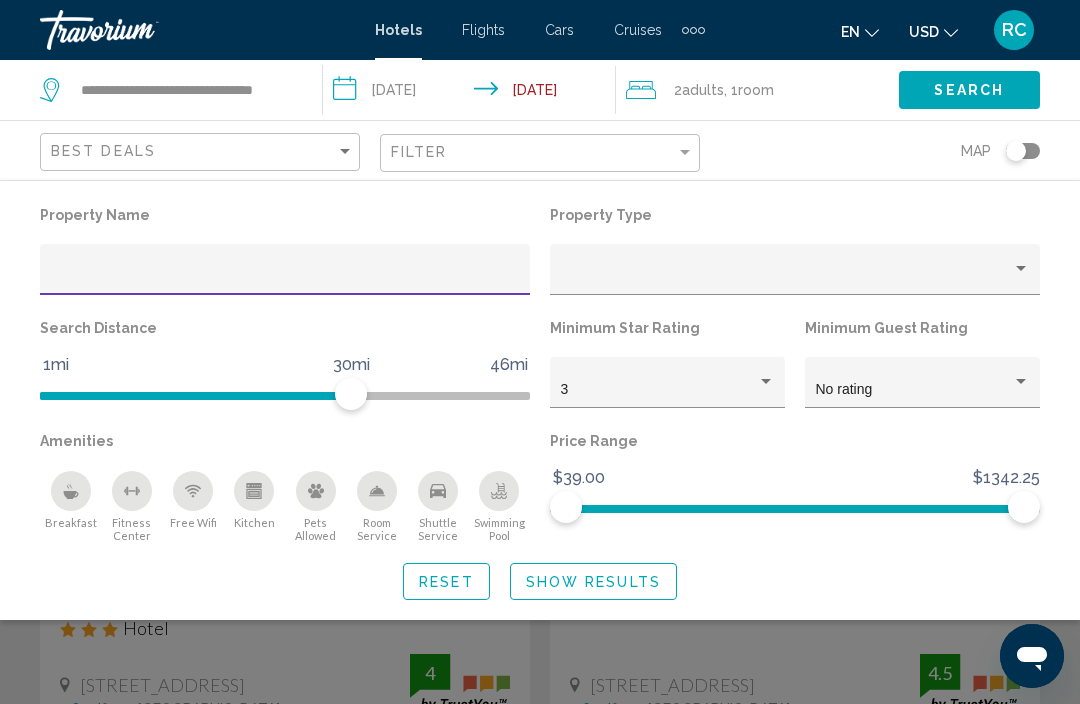 click on "Map" 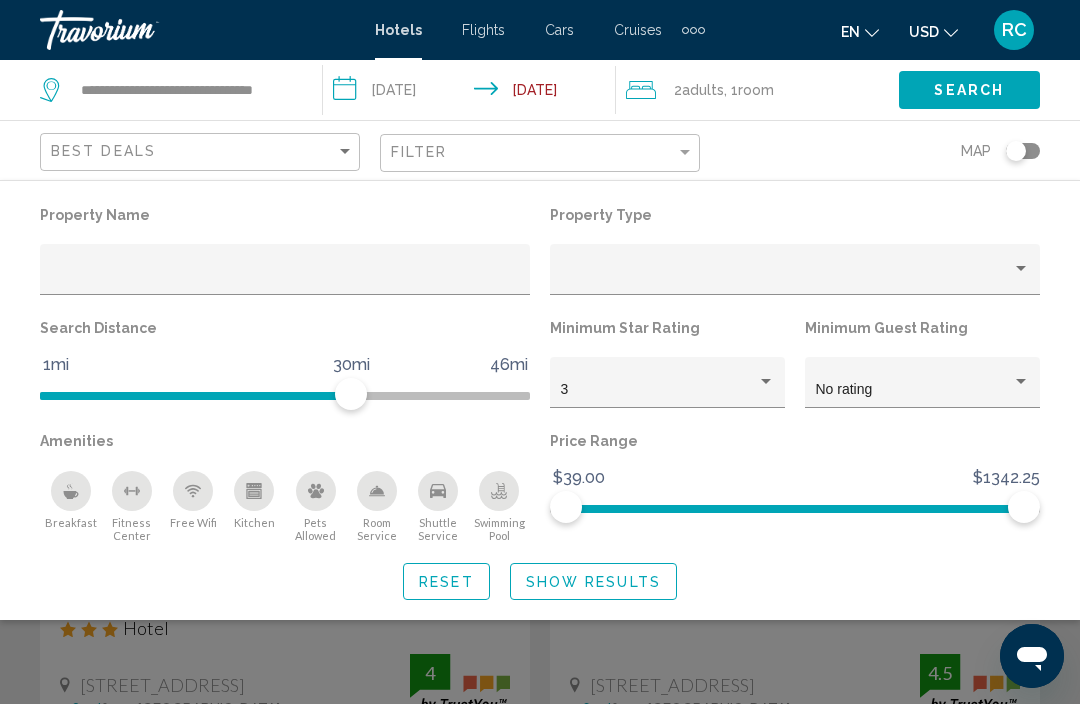 click on "Reset Show Results" 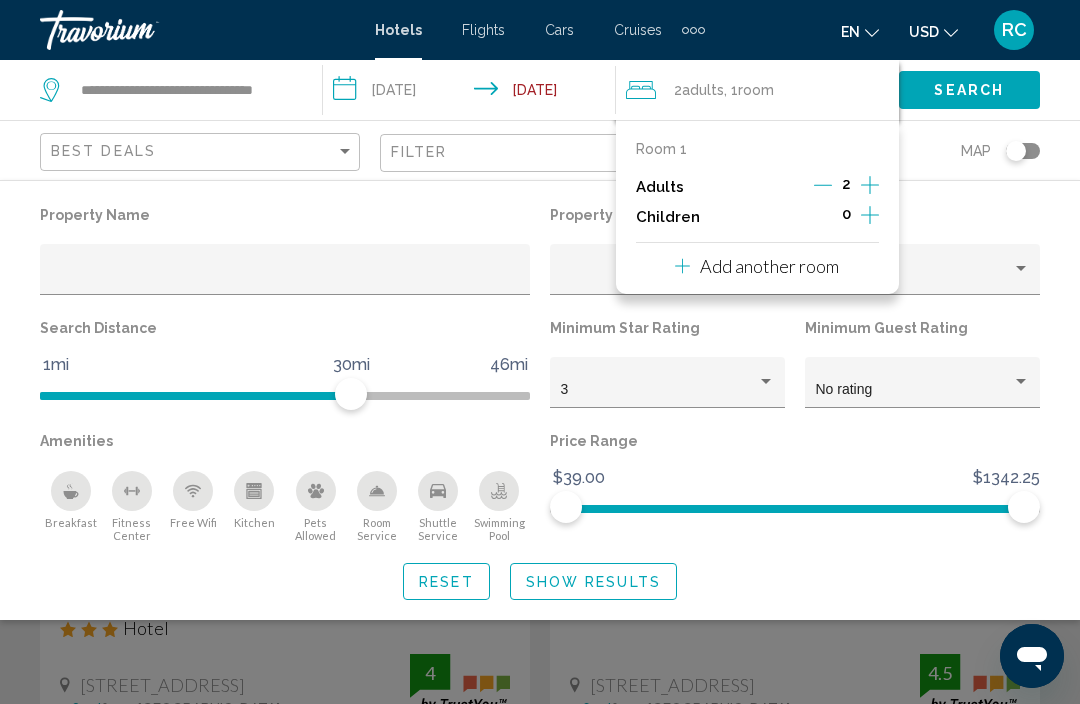 click on "Search" 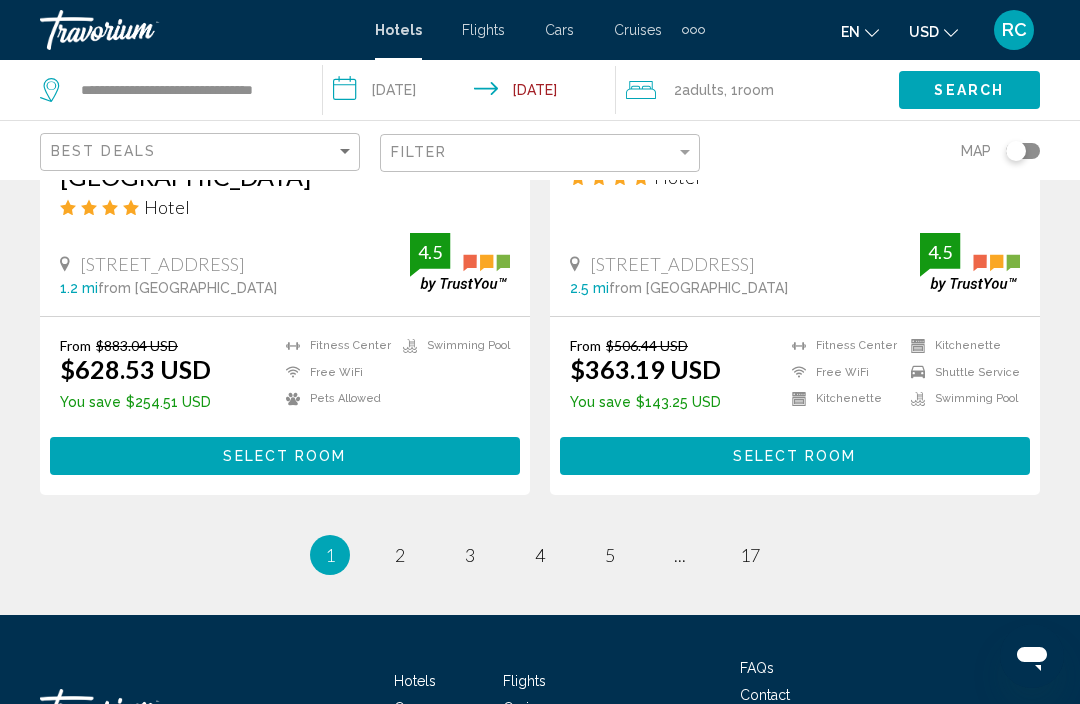 scroll, scrollTop: 4206, scrollLeft: 0, axis: vertical 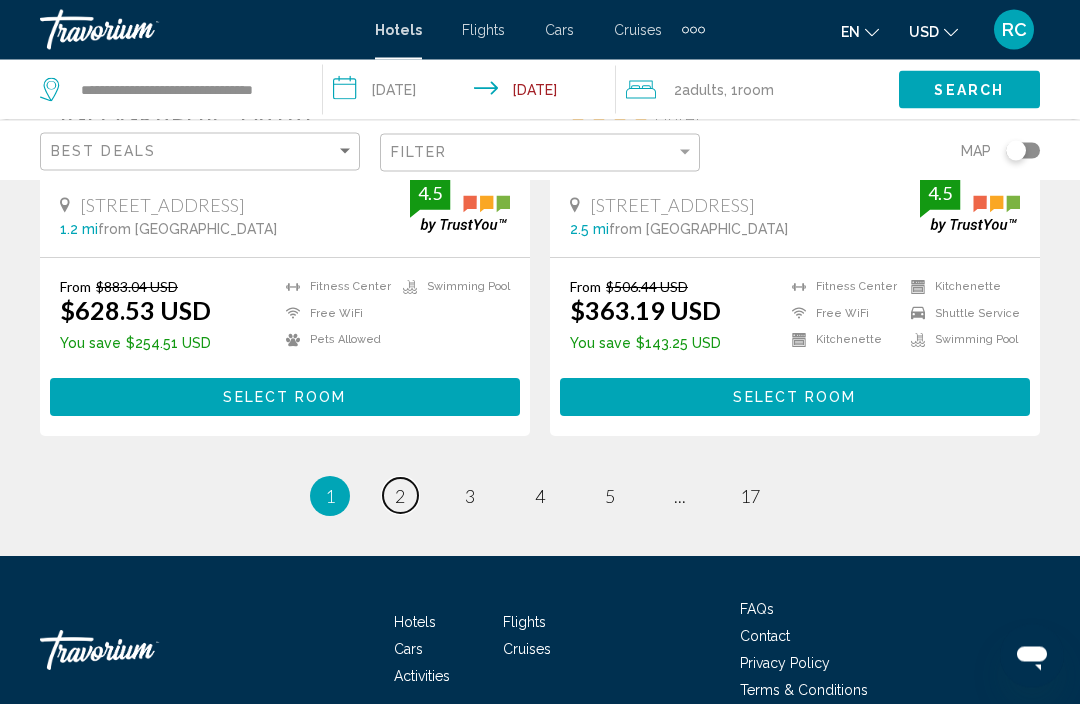 click on "page  2" at bounding box center (400, 496) 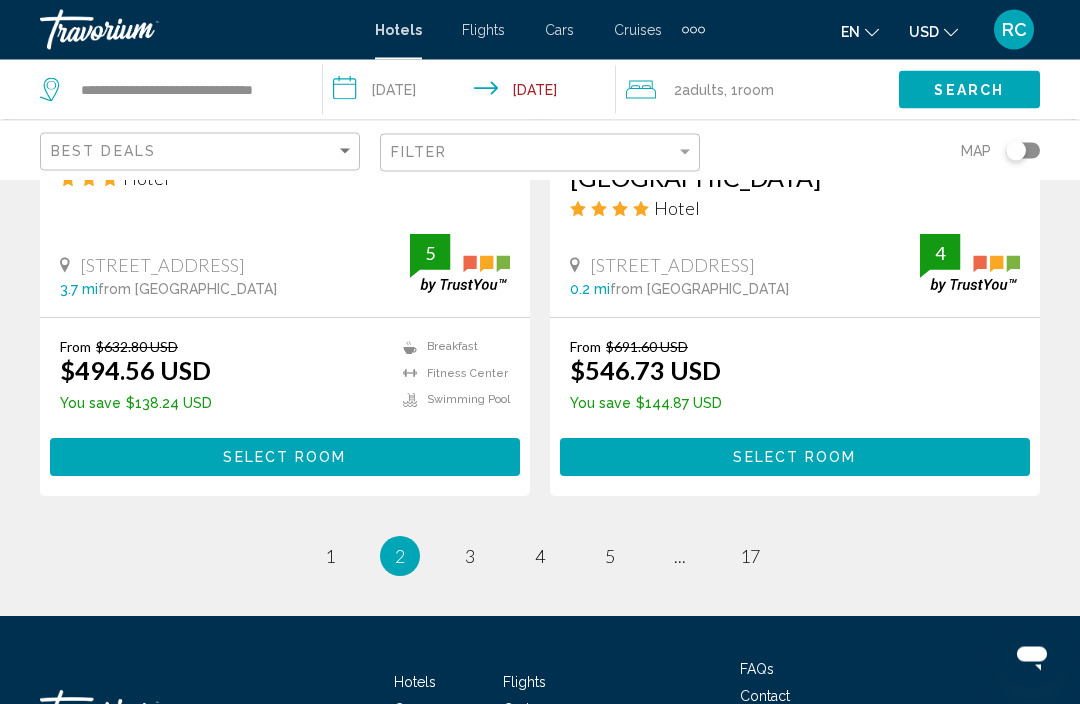 scroll, scrollTop: 4146, scrollLeft: 0, axis: vertical 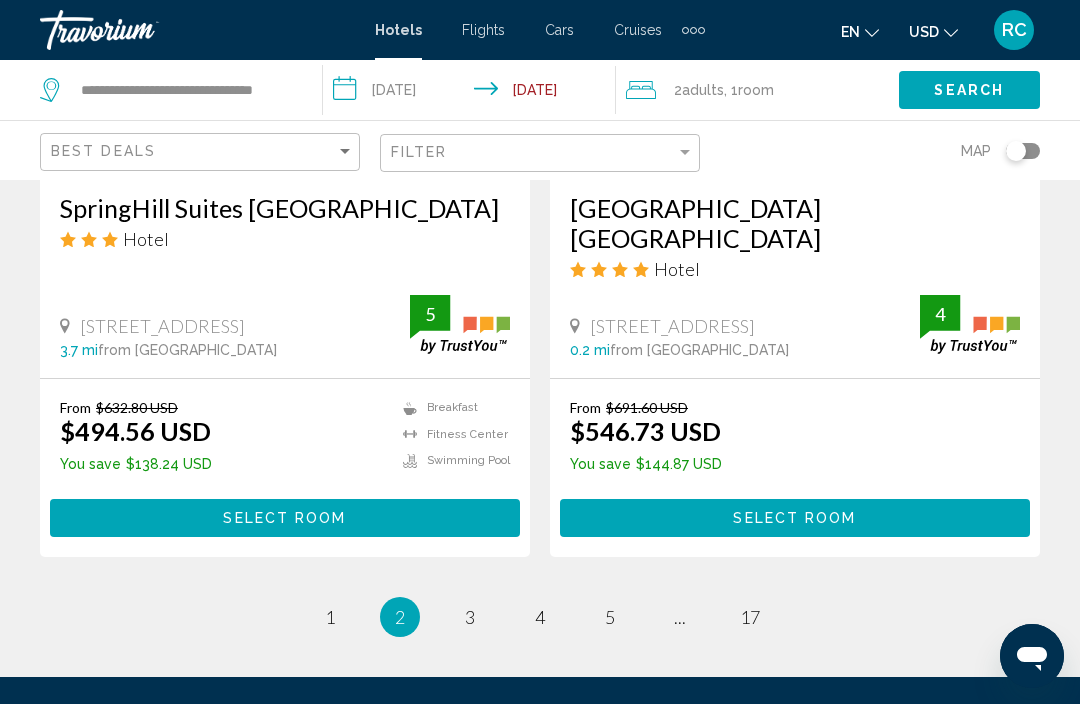click on "You're on page  2" at bounding box center [400, 617] 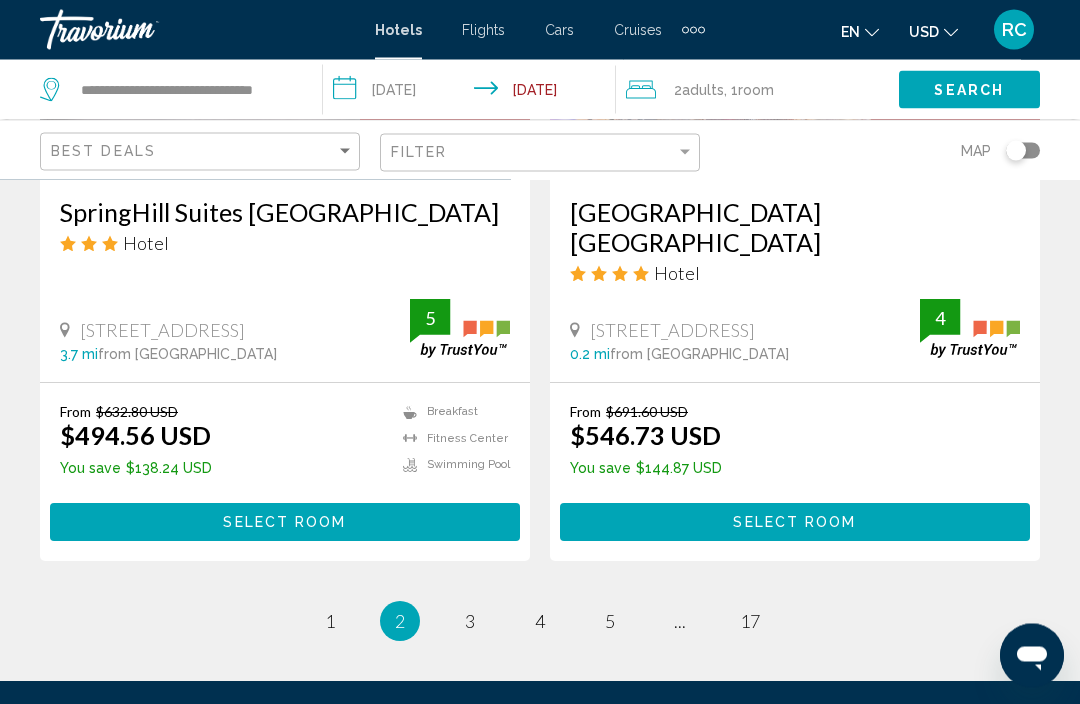 scroll, scrollTop: 4103, scrollLeft: 0, axis: vertical 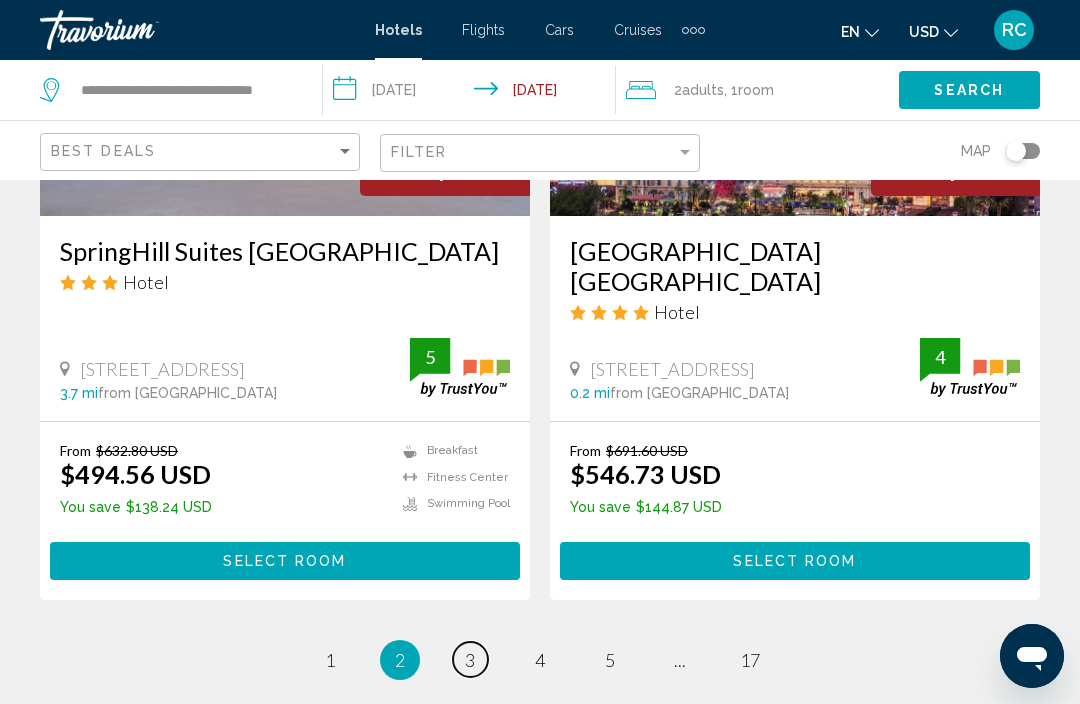 click on "page  3" at bounding box center (470, 659) 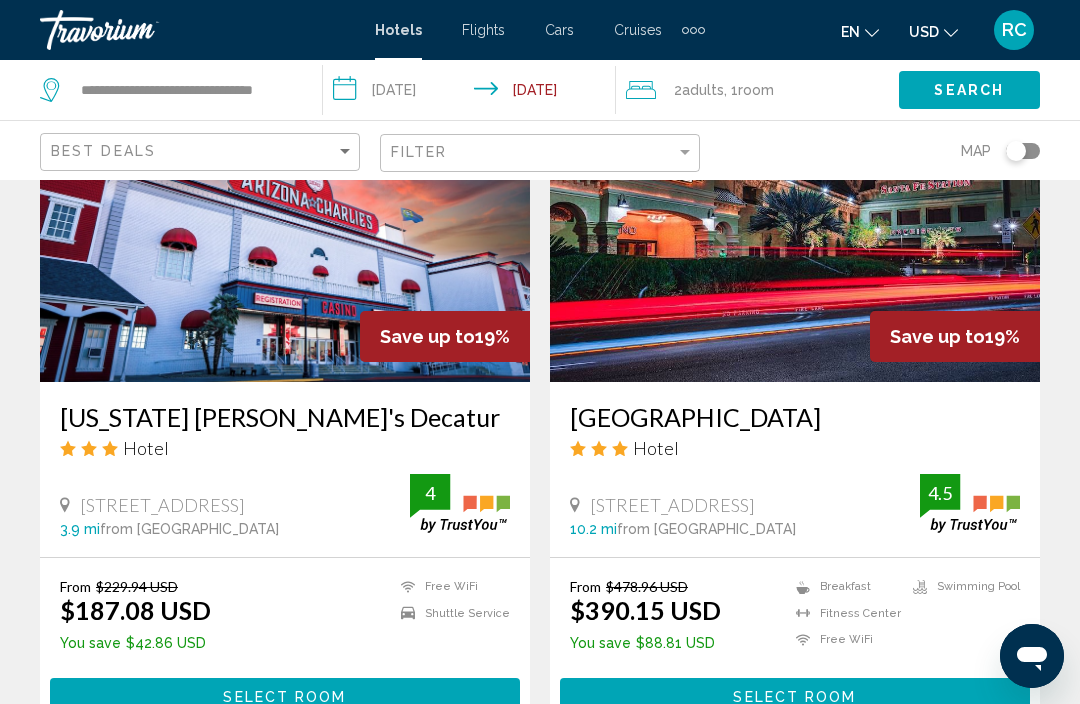 scroll, scrollTop: 3978, scrollLeft: 0, axis: vertical 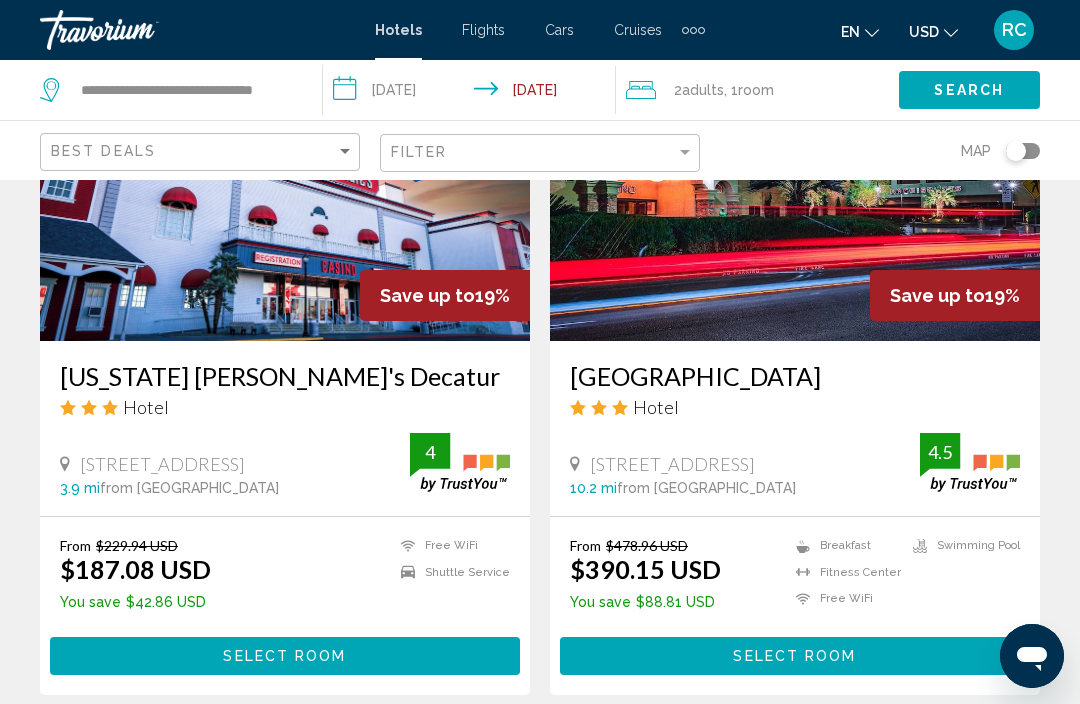 click on "4" at bounding box center [540, 755] 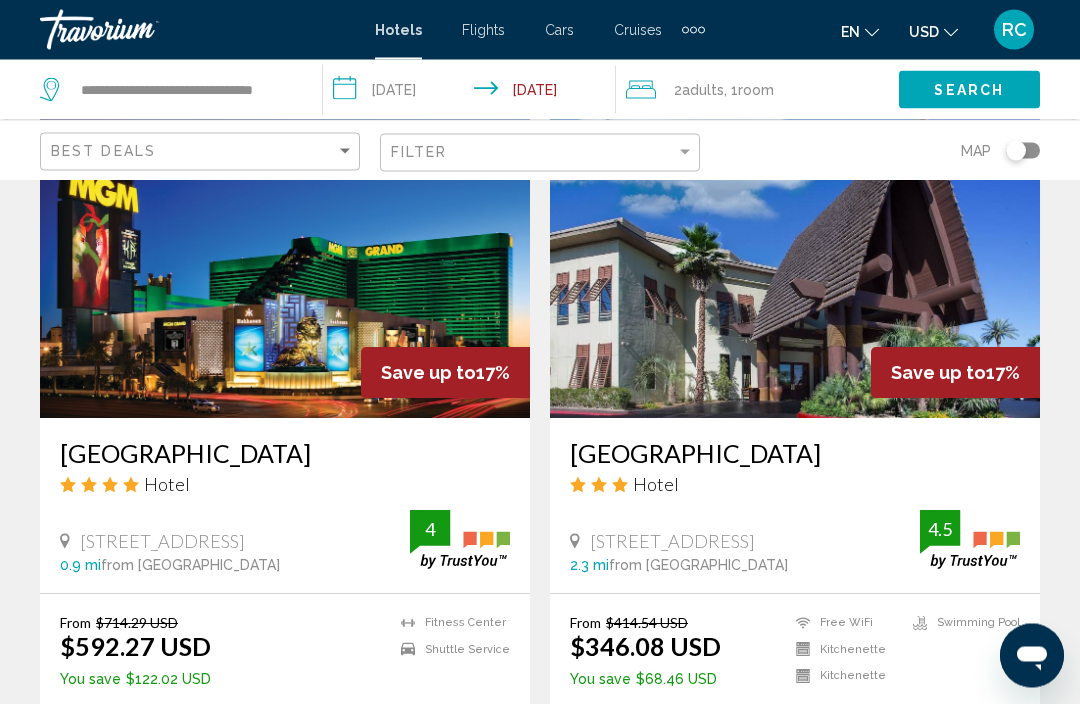 scroll, scrollTop: 3857, scrollLeft: 0, axis: vertical 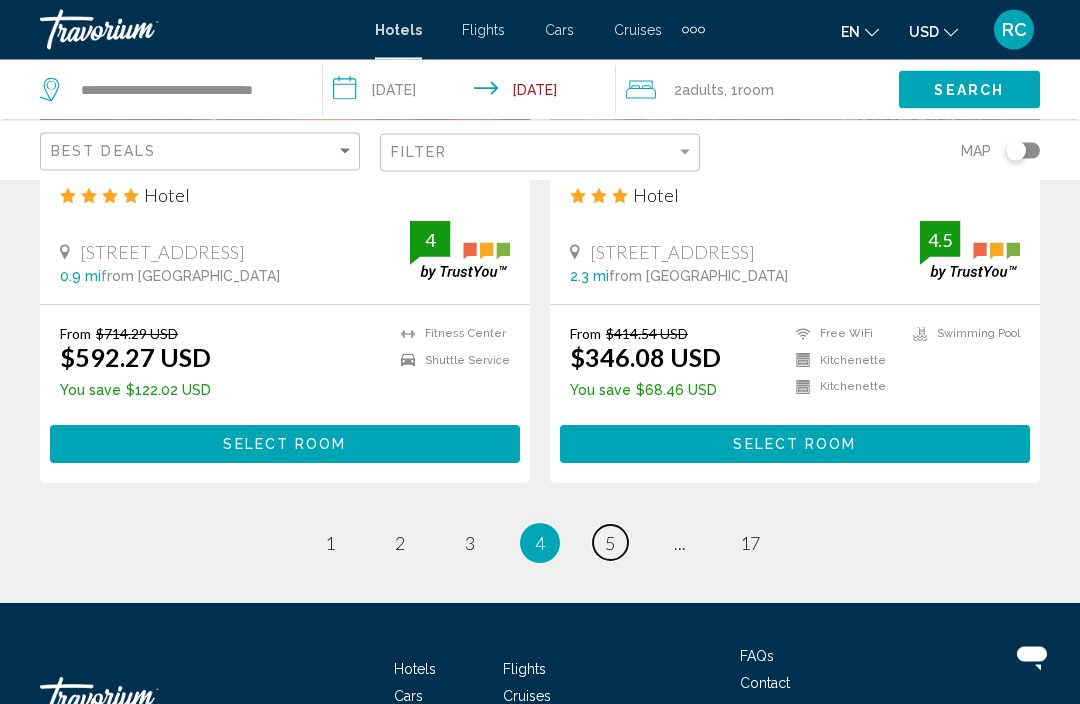 click on "page  5" at bounding box center [610, 543] 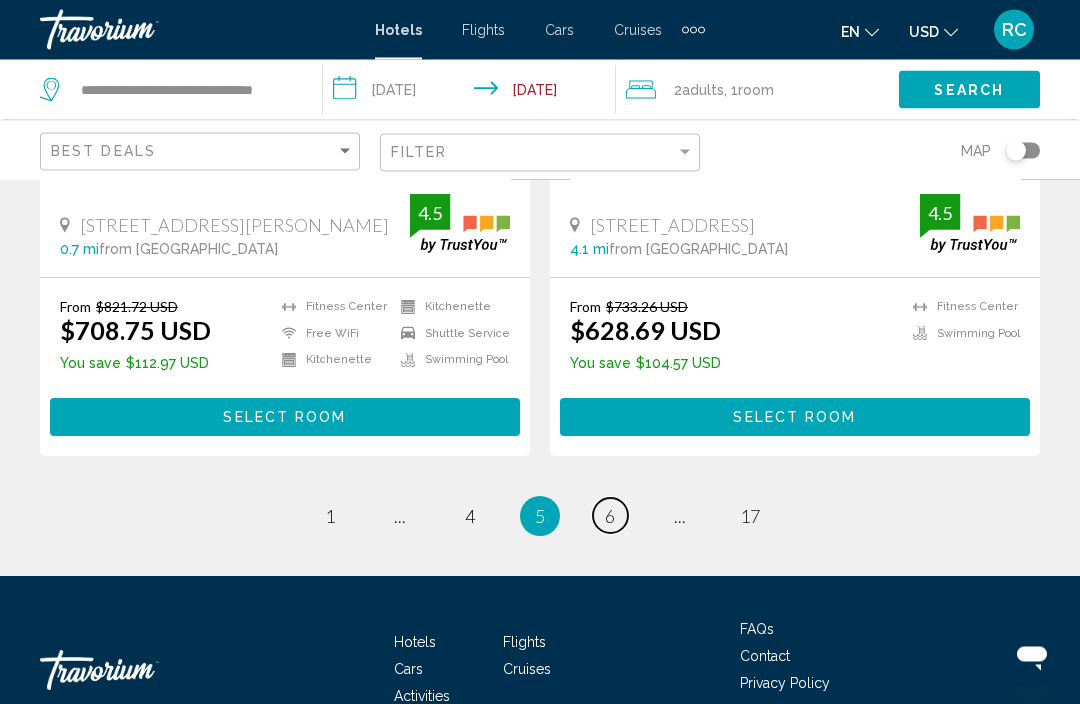 scroll, scrollTop: 4166, scrollLeft: 0, axis: vertical 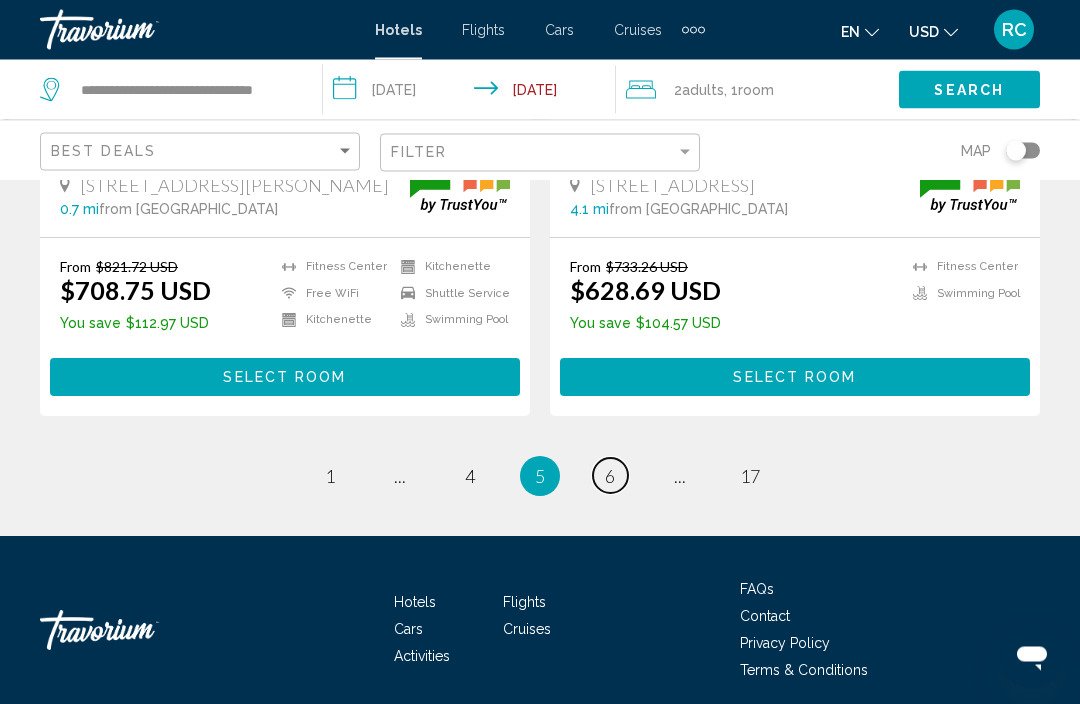 click on "page  6" at bounding box center (610, 476) 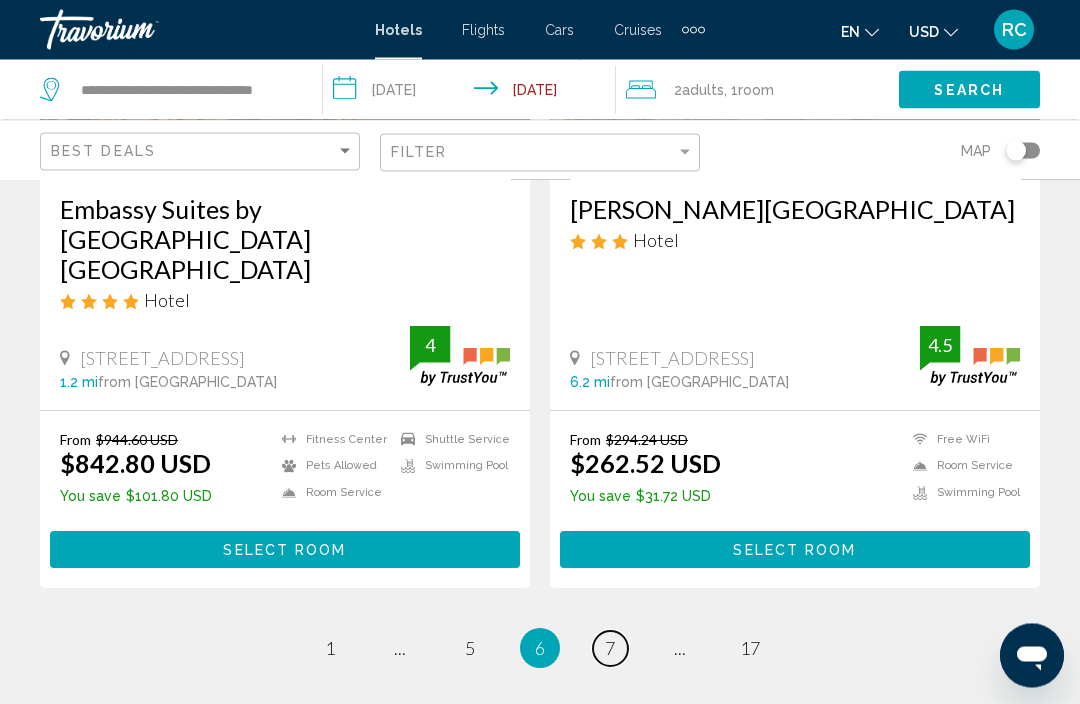 scroll, scrollTop: 4095, scrollLeft: 0, axis: vertical 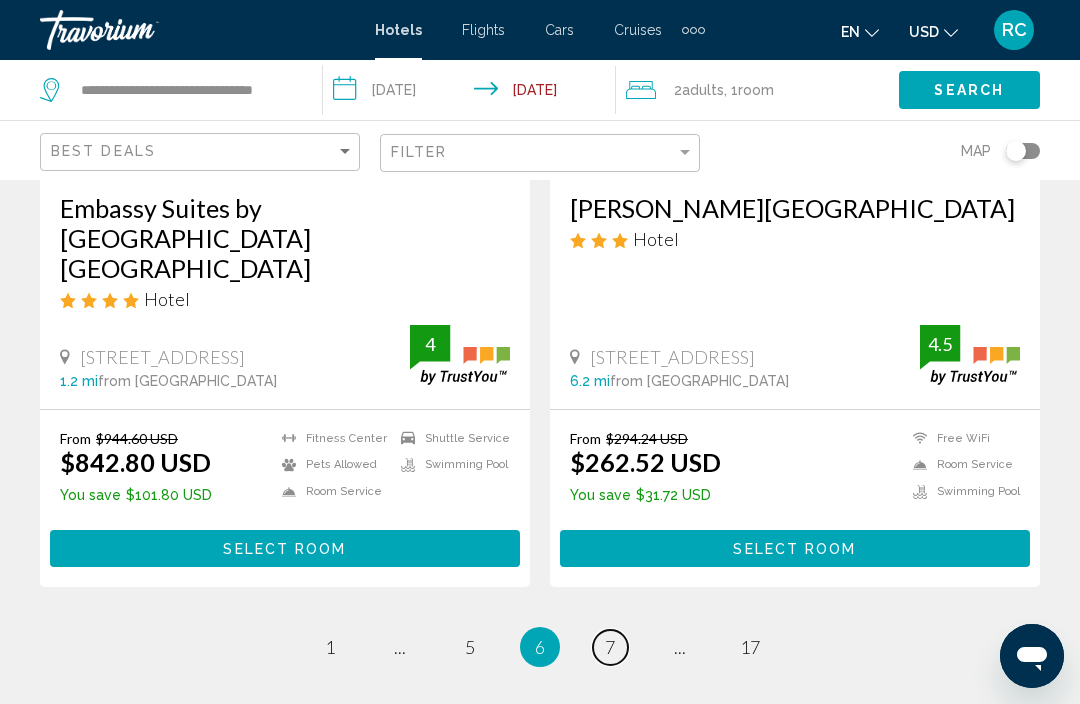 click on "page  7" at bounding box center (610, 647) 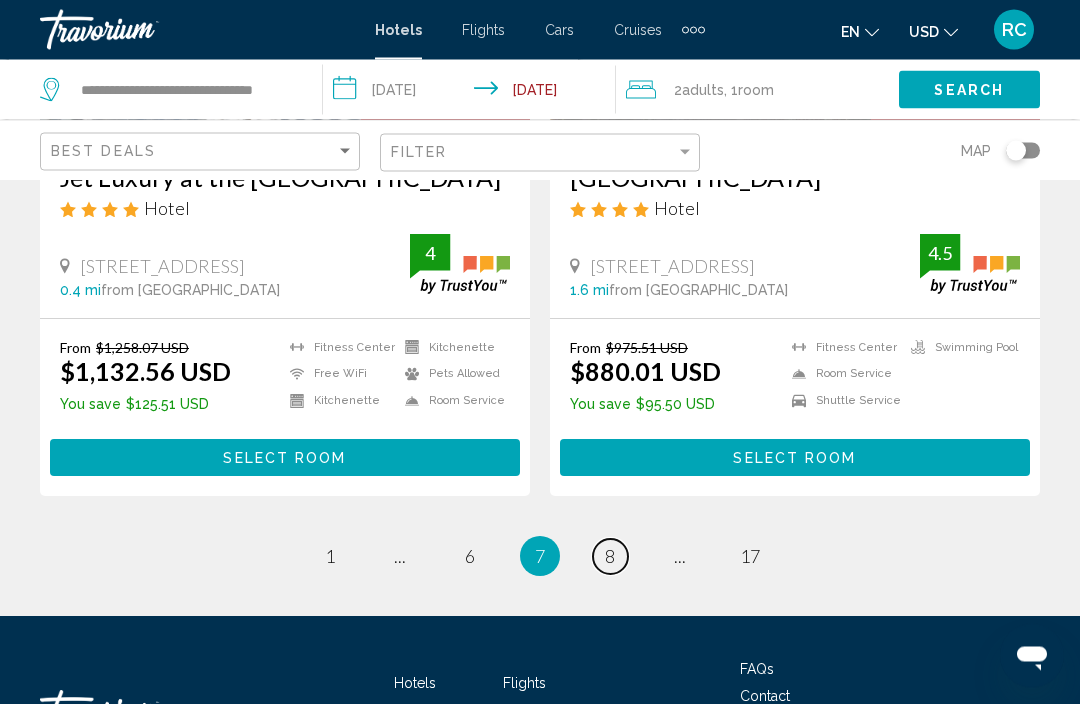 scroll, scrollTop: 4086, scrollLeft: 0, axis: vertical 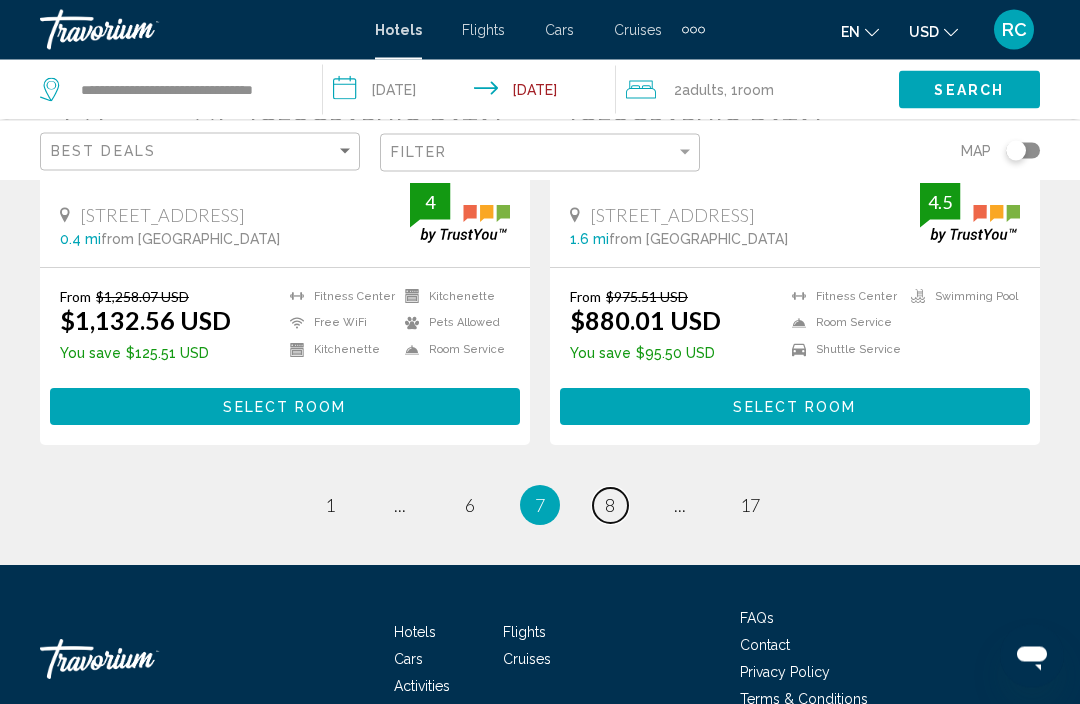 click on "8" at bounding box center [610, 506] 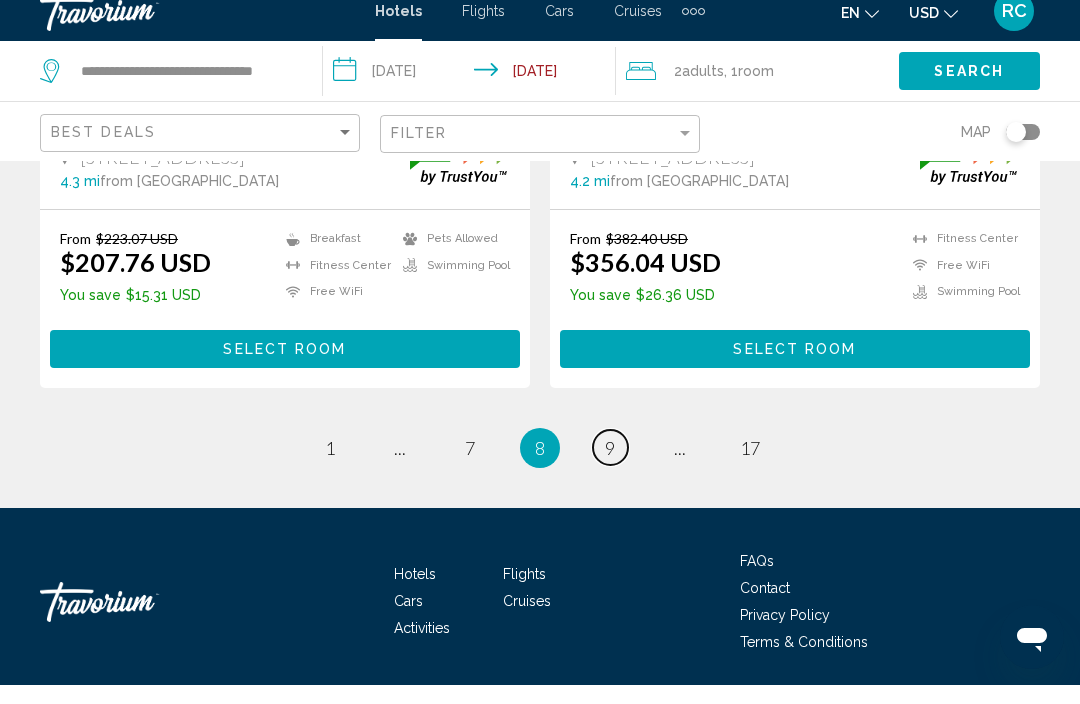 scroll, scrollTop: 4176, scrollLeft: 0, axis: vertical 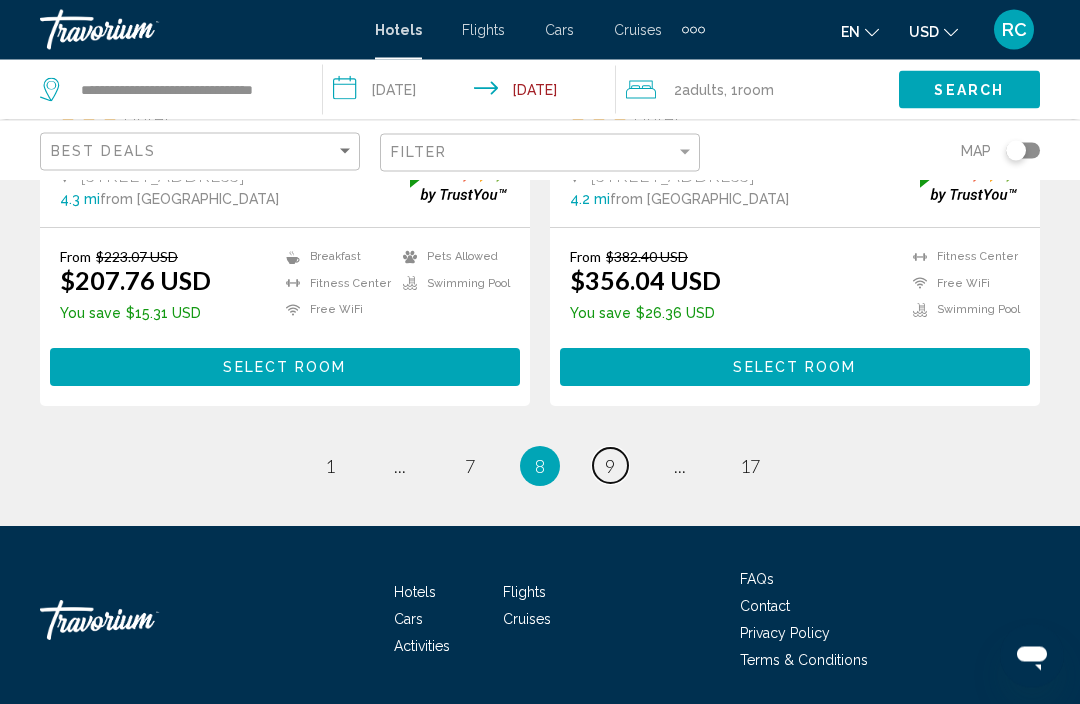 click on "page  9" at bounding box center [610, 466] 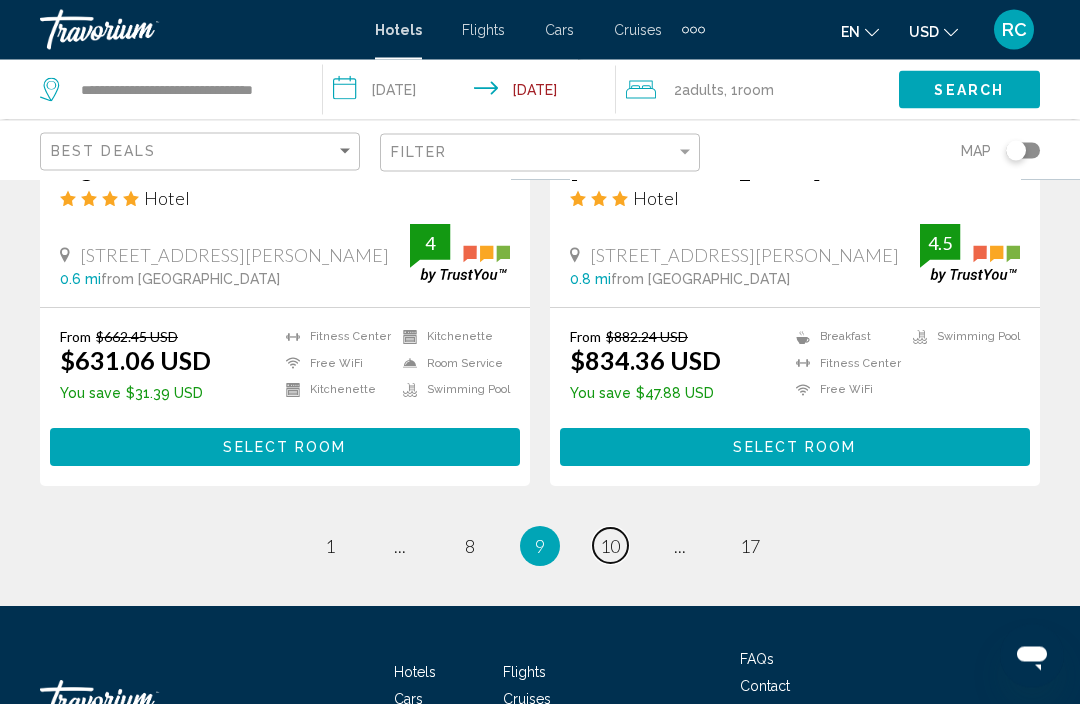 scroll, scrollTop: 4176, scrollLeft: 0, axis: vertical 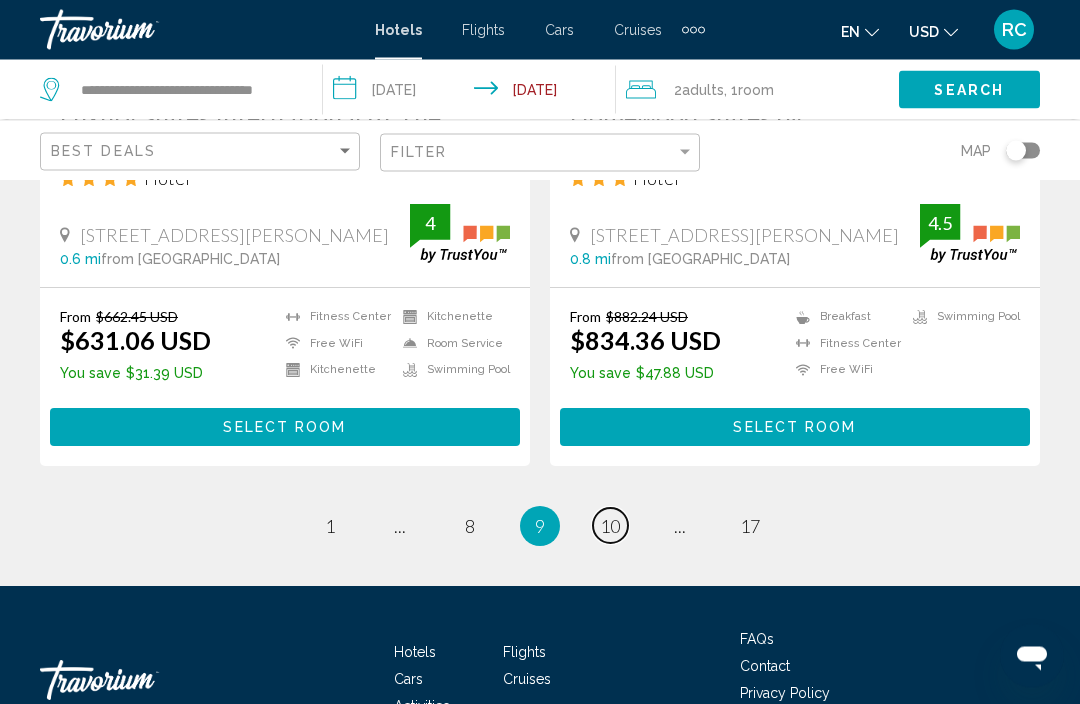 click on "page  10" at bounding box center (610, 526) 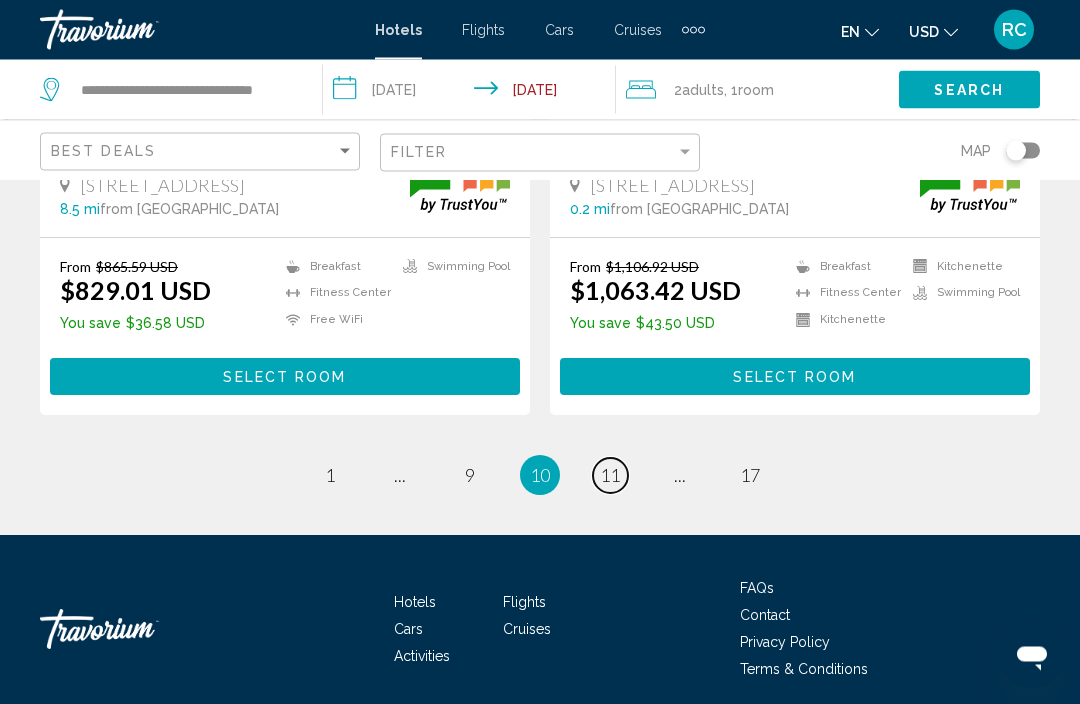 scroll, scrollTop: 4156, scrollLeft: 0, axis: vertical 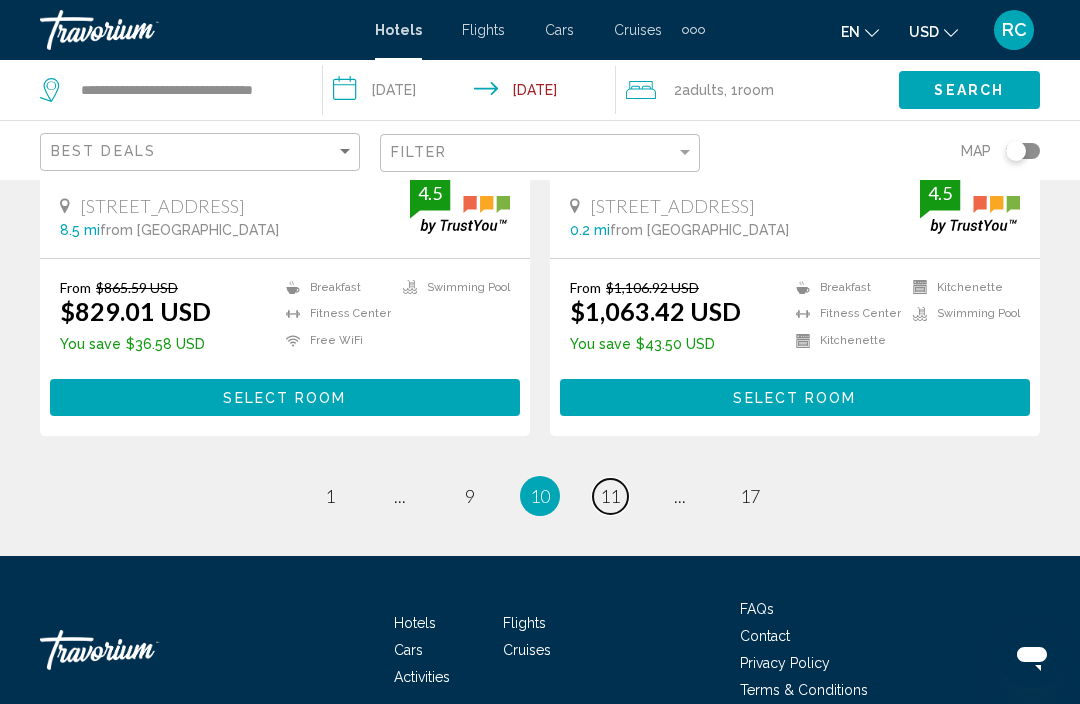 click on "page  11" at bounding box center [610, 496] 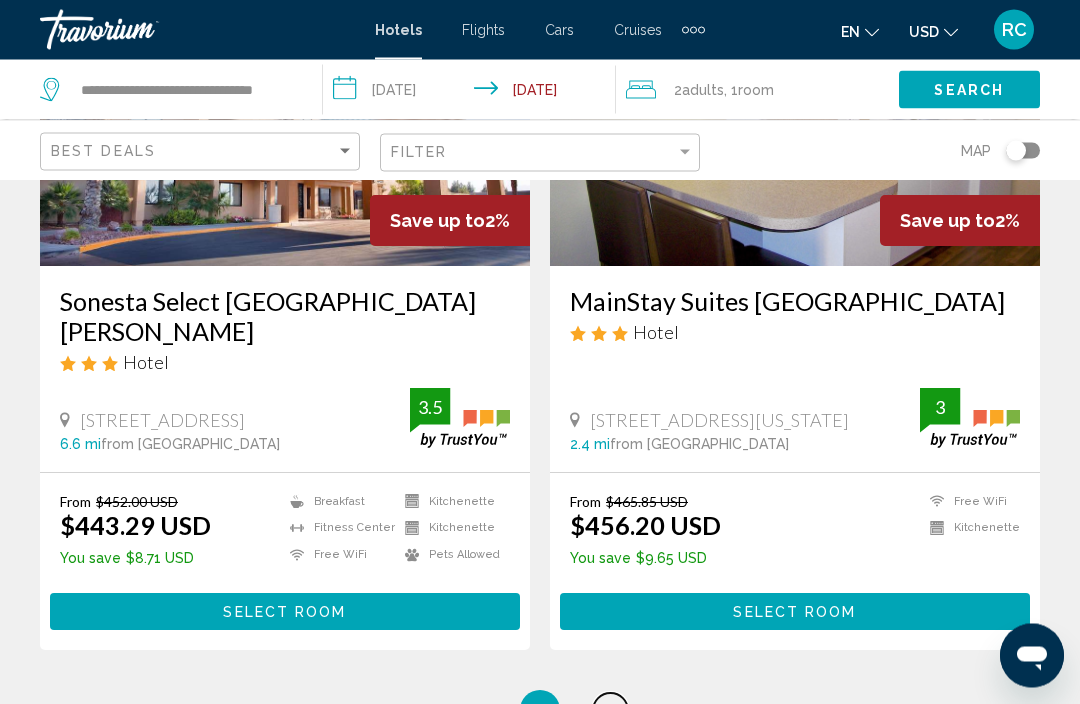 scroll, scrollTop: 4033, scrollLeft: 0, axis: vertical 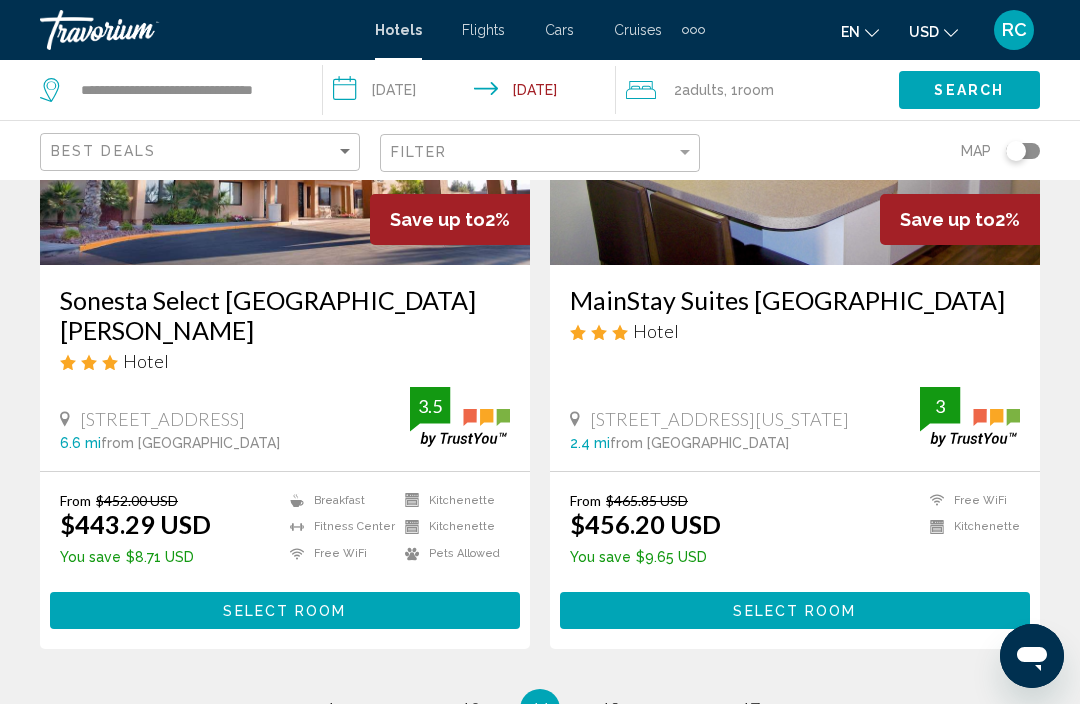 click on "11 / 17  page  1 page  ... page  10 You're on page  11 page  12 page  ... page  17" at bounding box center (540, 709) 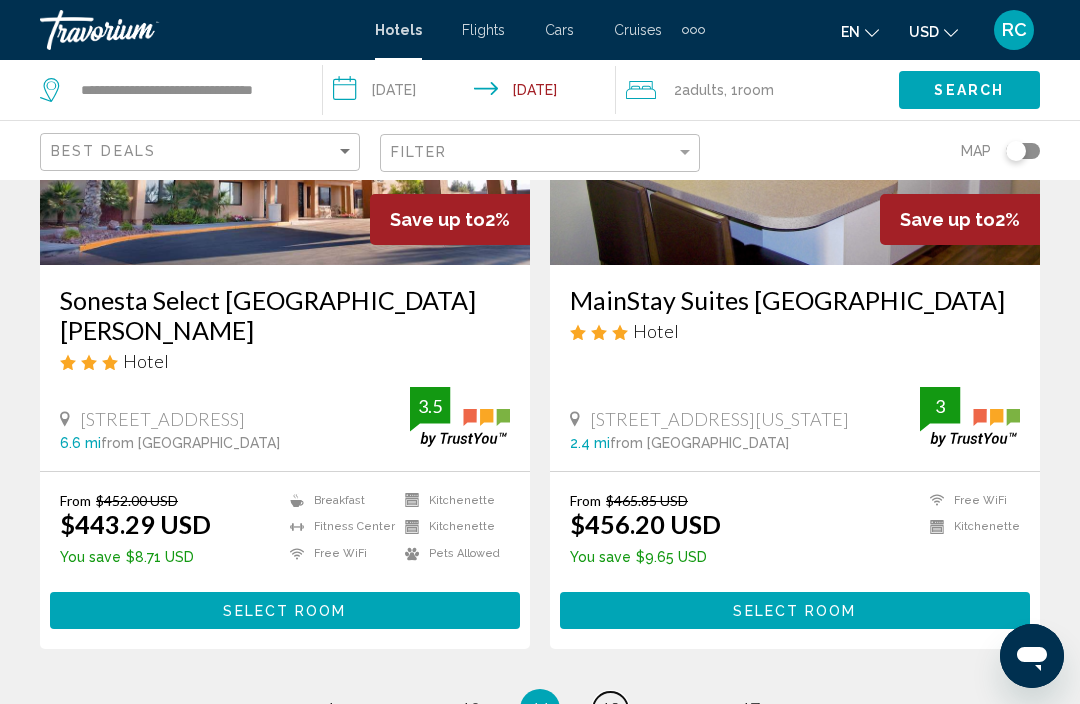 click on "12" at bounding box center [610, 709] 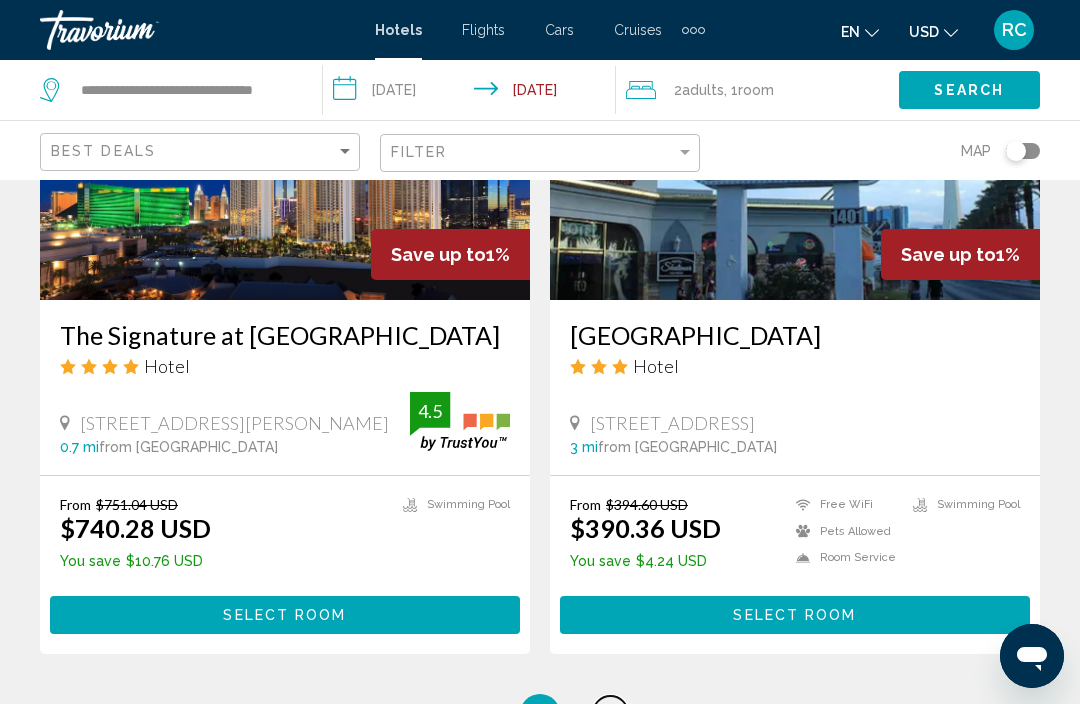 scroll, scrollTop: 4004, scrollLeft: 0, axis: vertical 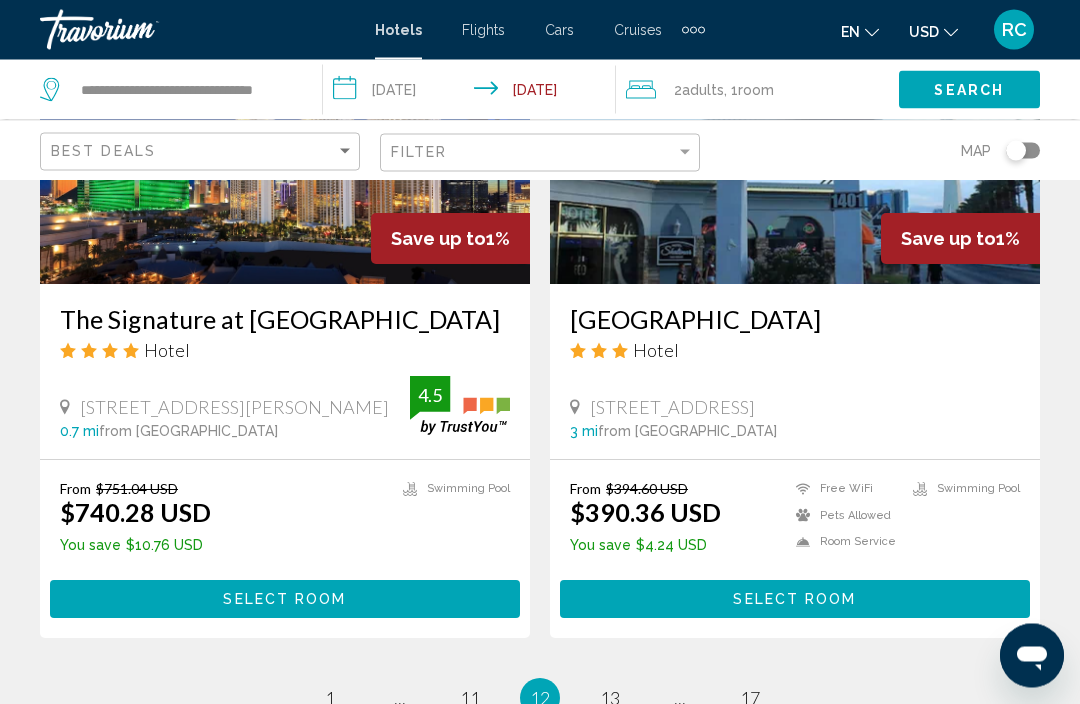 click on "Save up to  2%   The Platinum Hotel
Hotel
[STREET_ADDRESS] 0.6 mi  from [GEOGRAPHIC_DATA] from hotel 4.5 From $893.88 USD $875.36 USD  You save  $18.52 USD
Breakfast
[GEOGRAPHIC_DATA]
Free WiFi
Kitchenette
Pets Allowed
Room Service  4.5 Select Room Save up to  2%   GetAways at [GEOGRAPHIC_DATA]
Apartment/Condo/Home
[STREET_ADDRESS] 0.3 mi  from [GEOGRAPHIC_DATA] from hotel 4.5 From $691.56 USD $678.91 USD  4.5" at bounding box center (540, -1538) 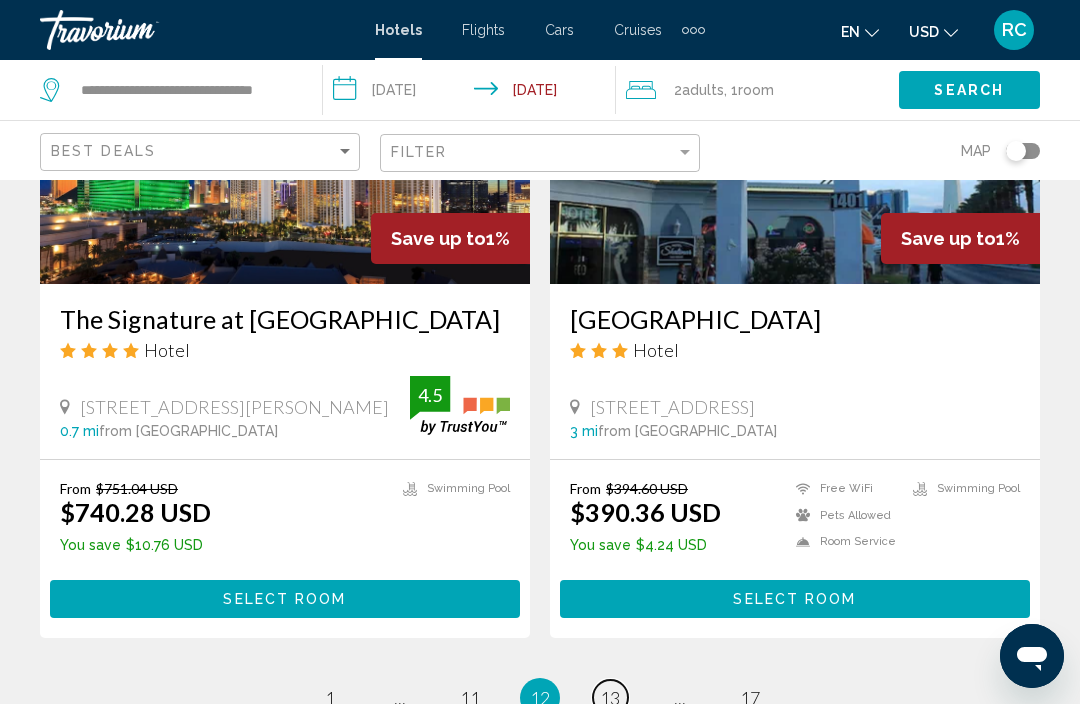 click on "13" at bounding box center [610, 698] 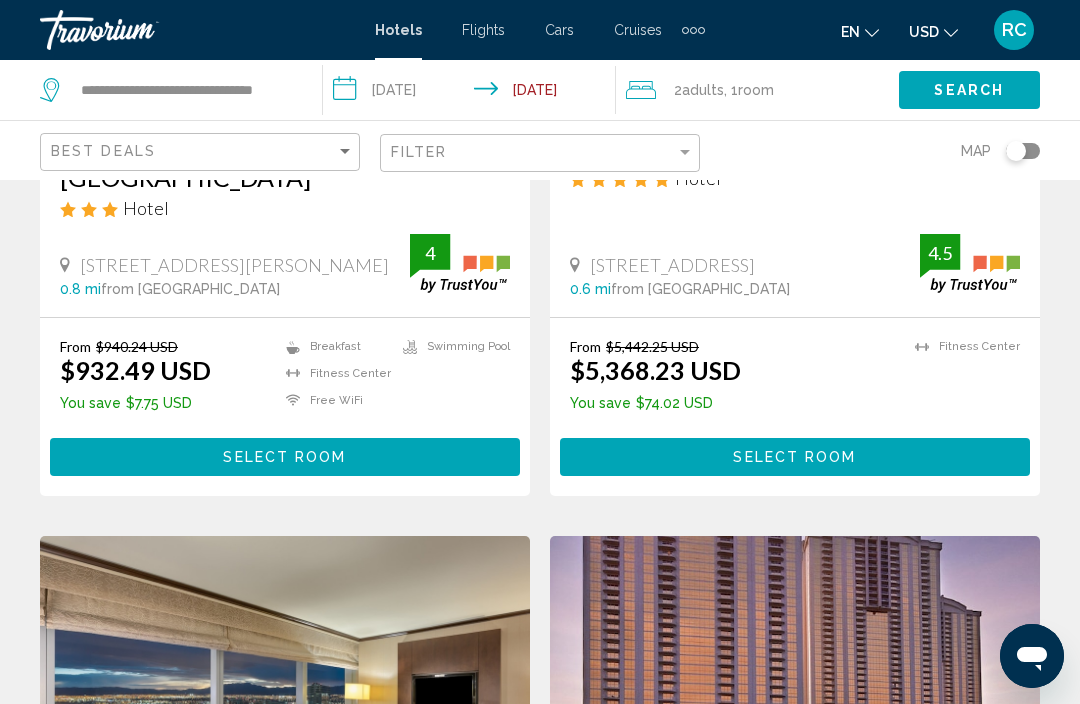 scroll, scrollTop: 0, scrollLeft: 0, axis: both 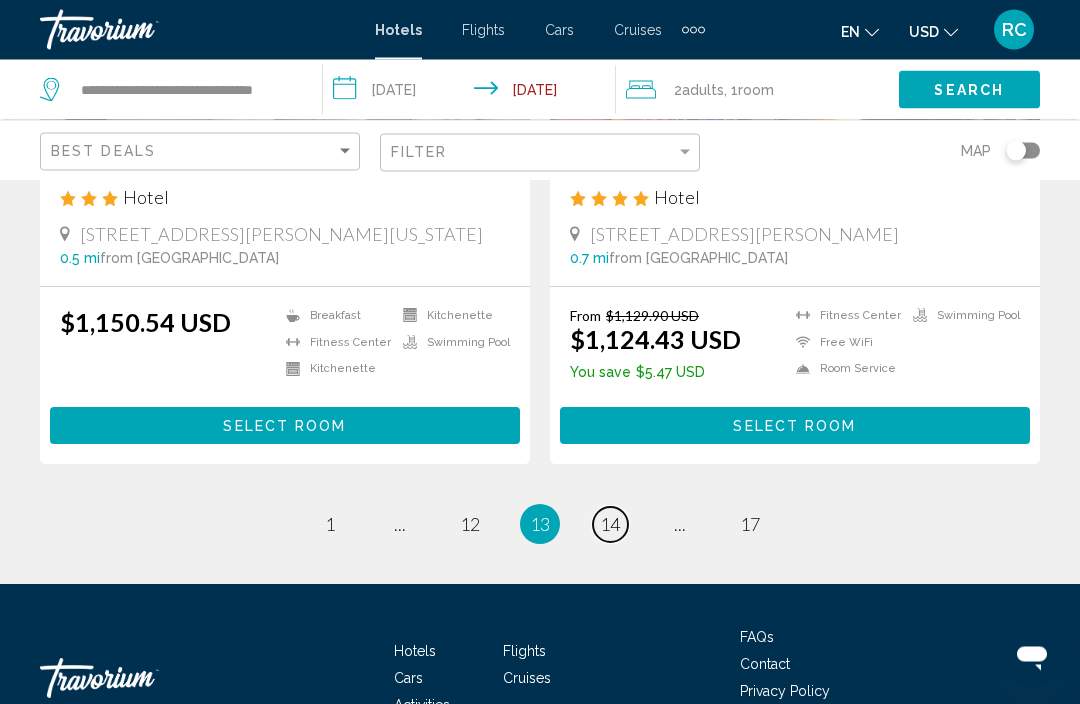 click on "page  14" at bounding box center [610, 525] 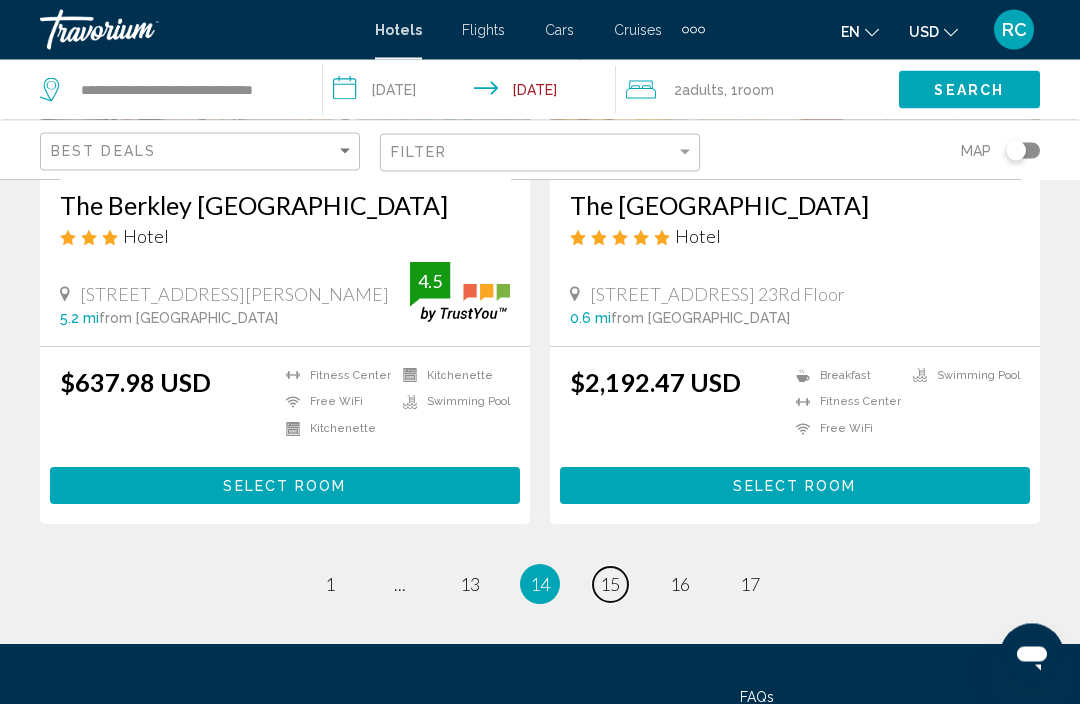 scroll, scrollTop: 4151, scrollLeft: 0, axis: vertical 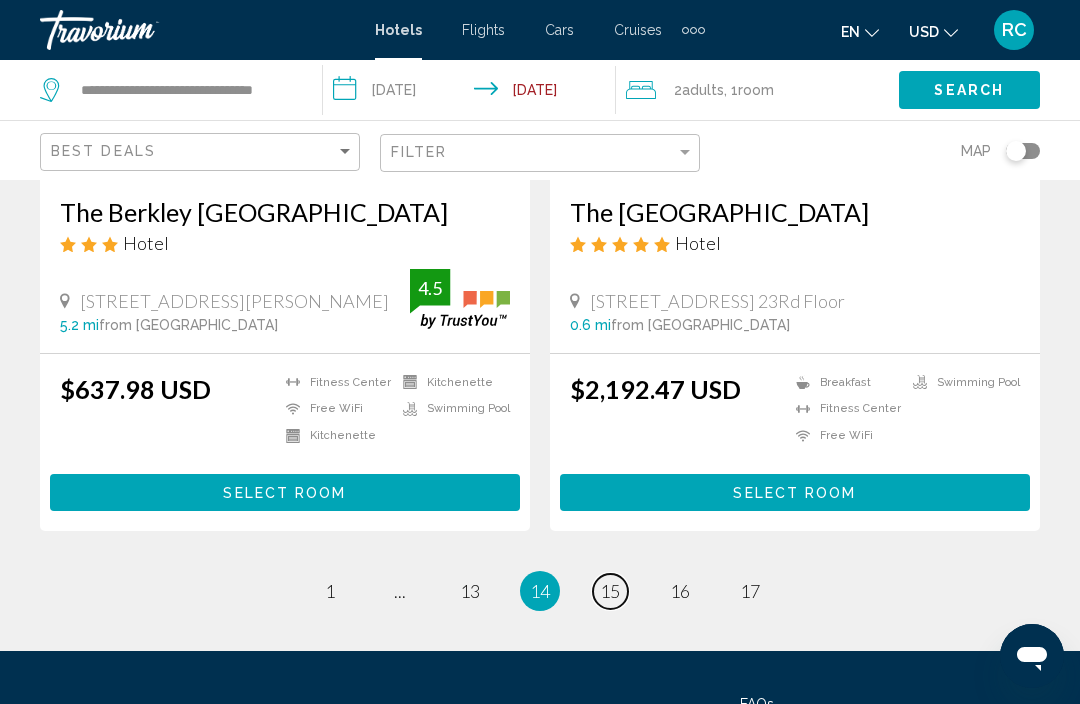 click on "15" at bounding box center (610, 591) 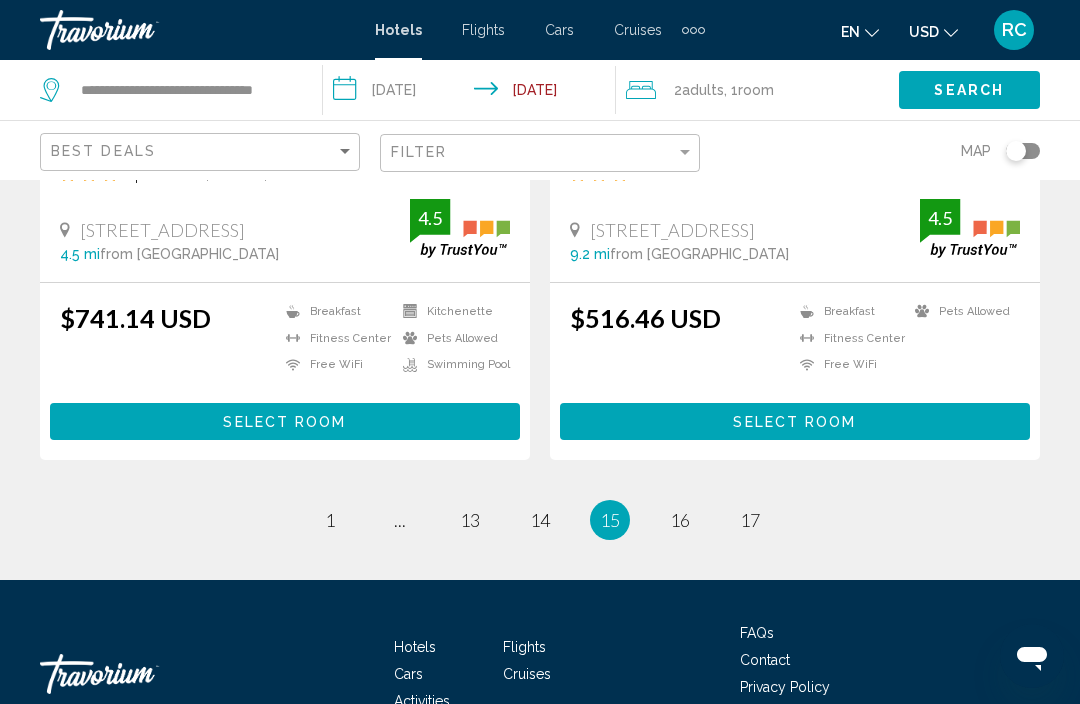 scroll, scrollTop: 4146, scrollLeft: 0, axis: vertical 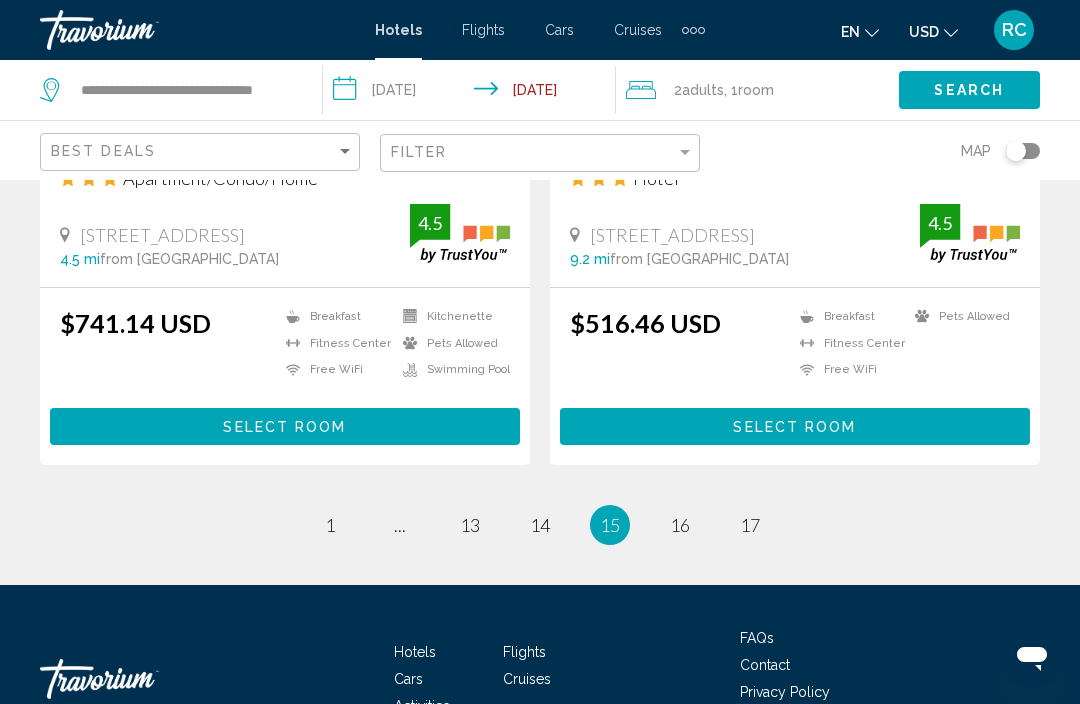 click on "You're on page  15" at bounding box center (610, 525) 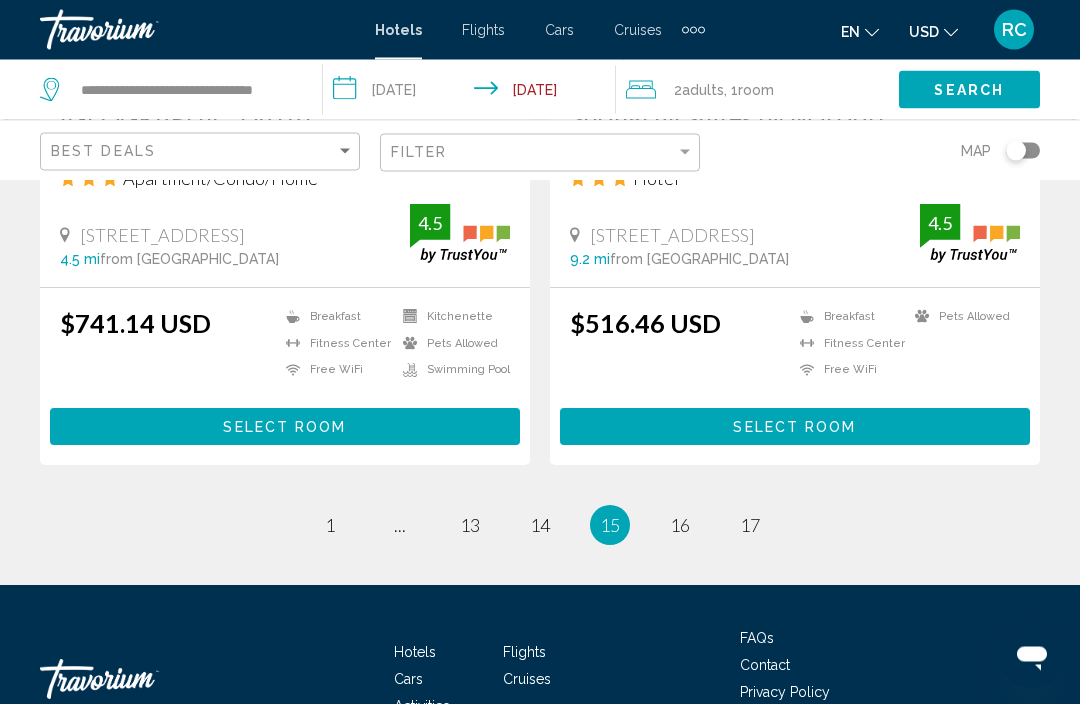scroll, scrollTop: 4146, scrollLeft: 0, axis: vertical 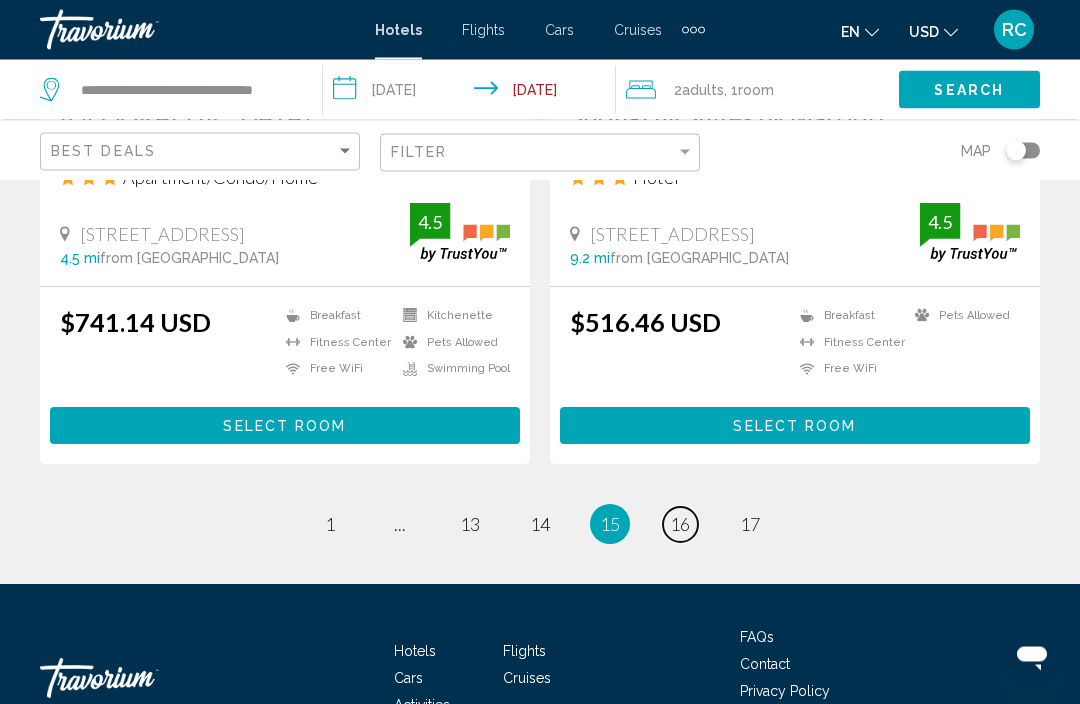 click on "16" at bounding box center [680, 525] 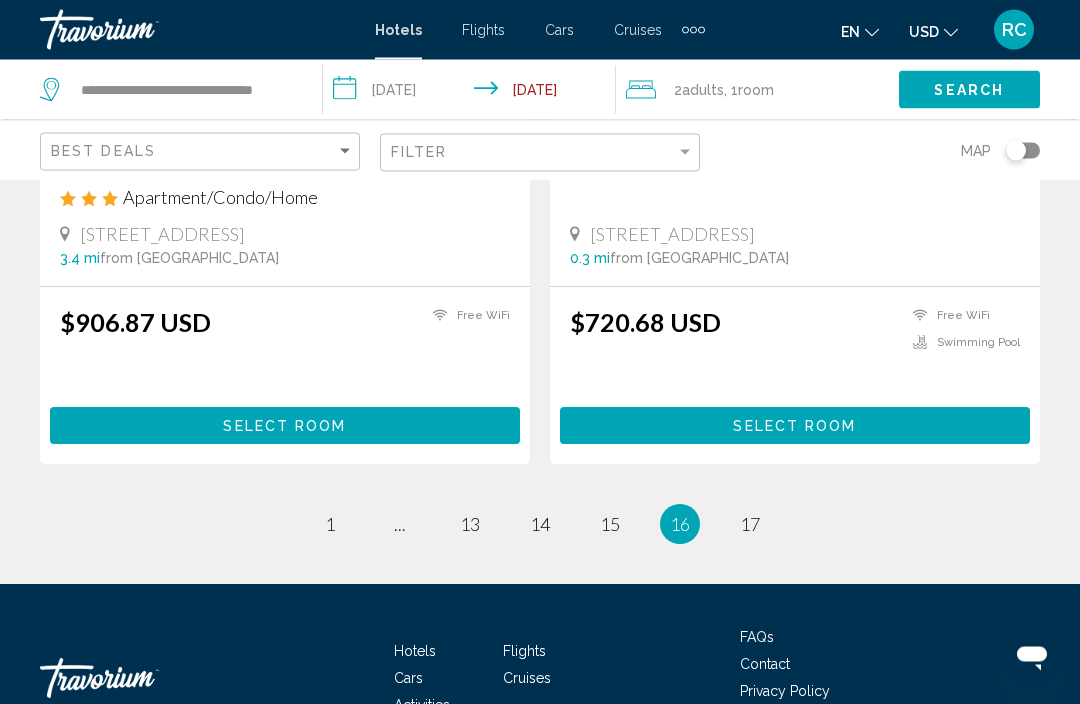 scroll, scrollTop: 4136, scrollLeft: 0, axis: vertical 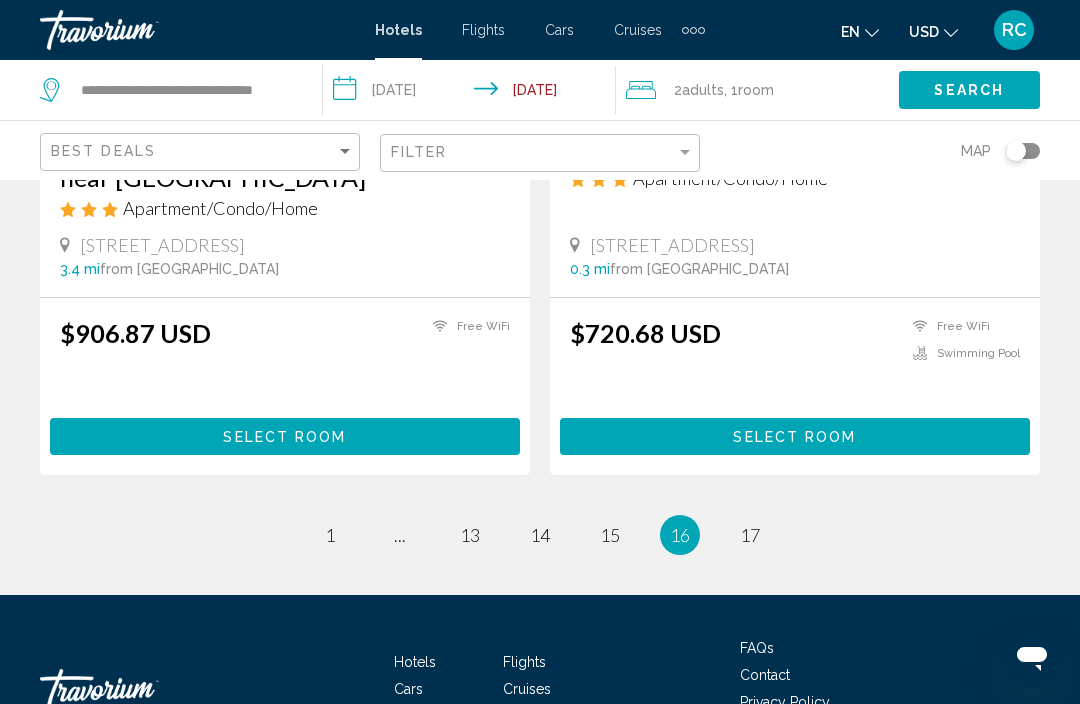 click on "16" at bounding box center [680, 535] 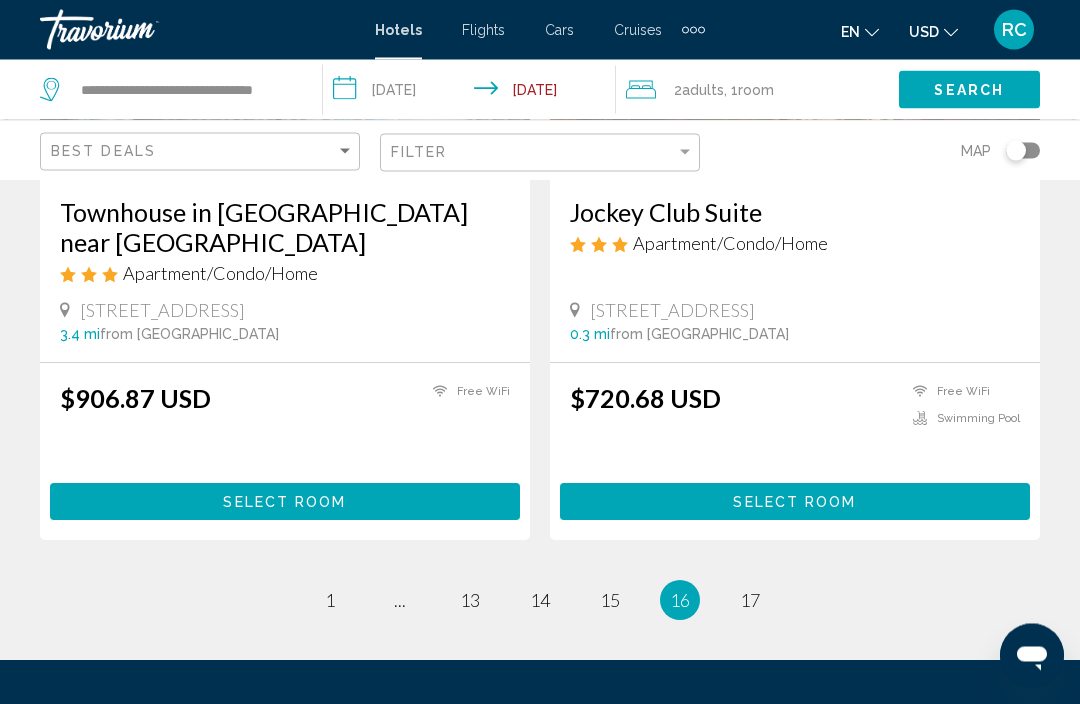 scroll, scrollTop: 4136, scrollLeft: 0, axis: vertical 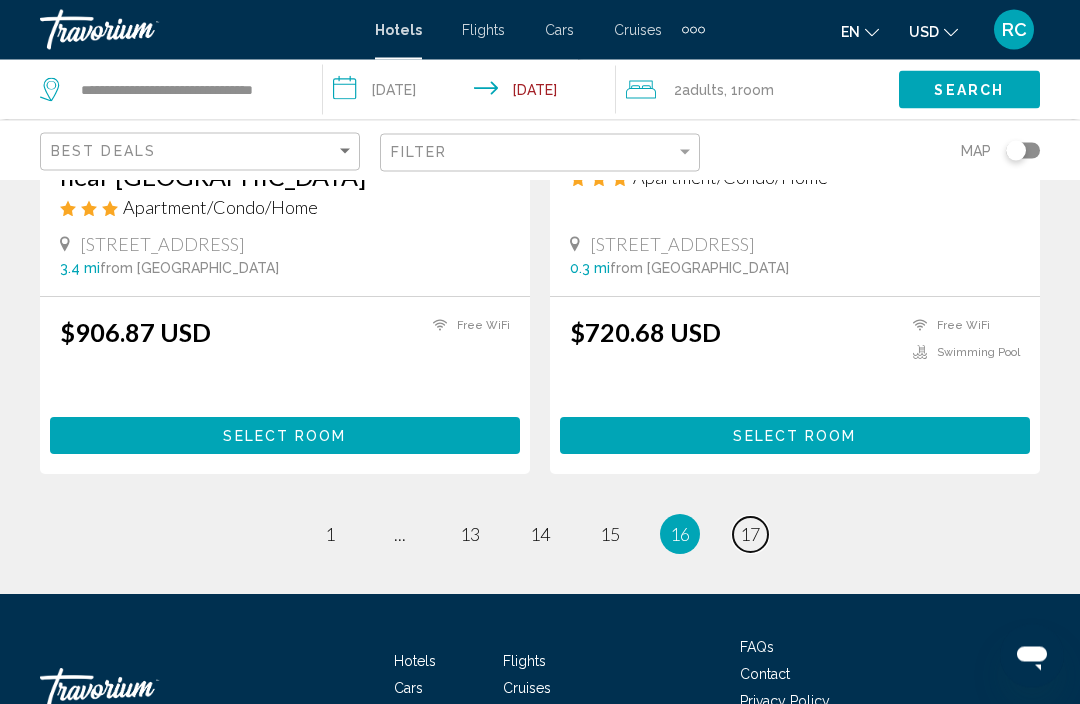click on "17" at bounding box center [750, 535] 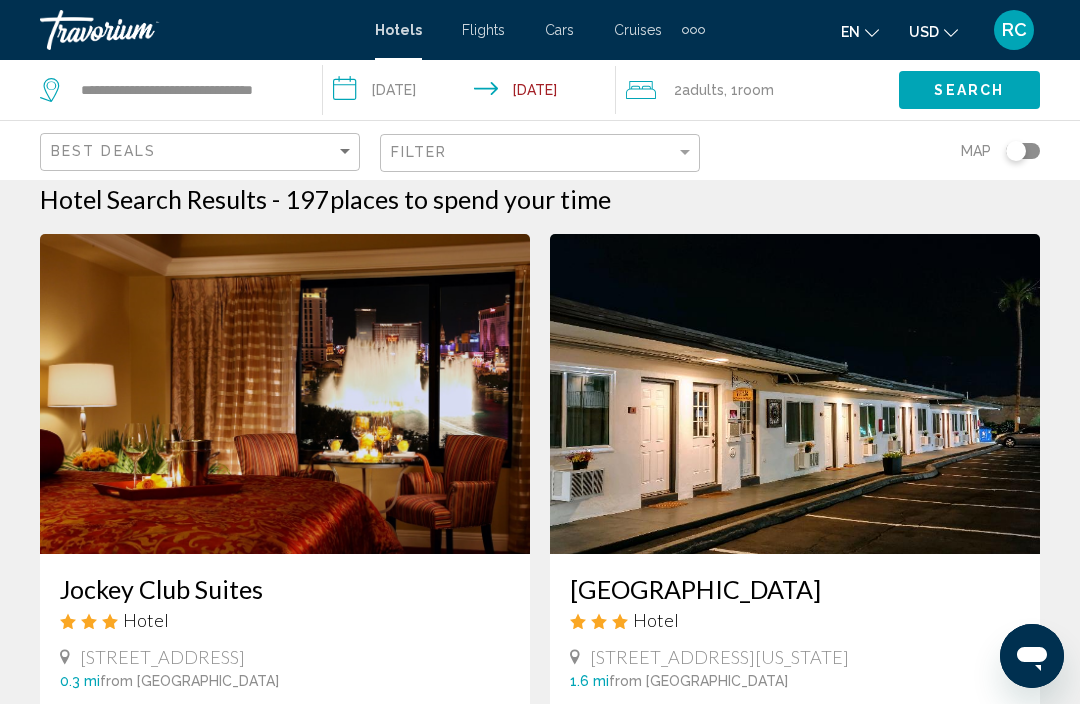 scroll, scrollTop: 0, scrollLeft: 0, axis: both 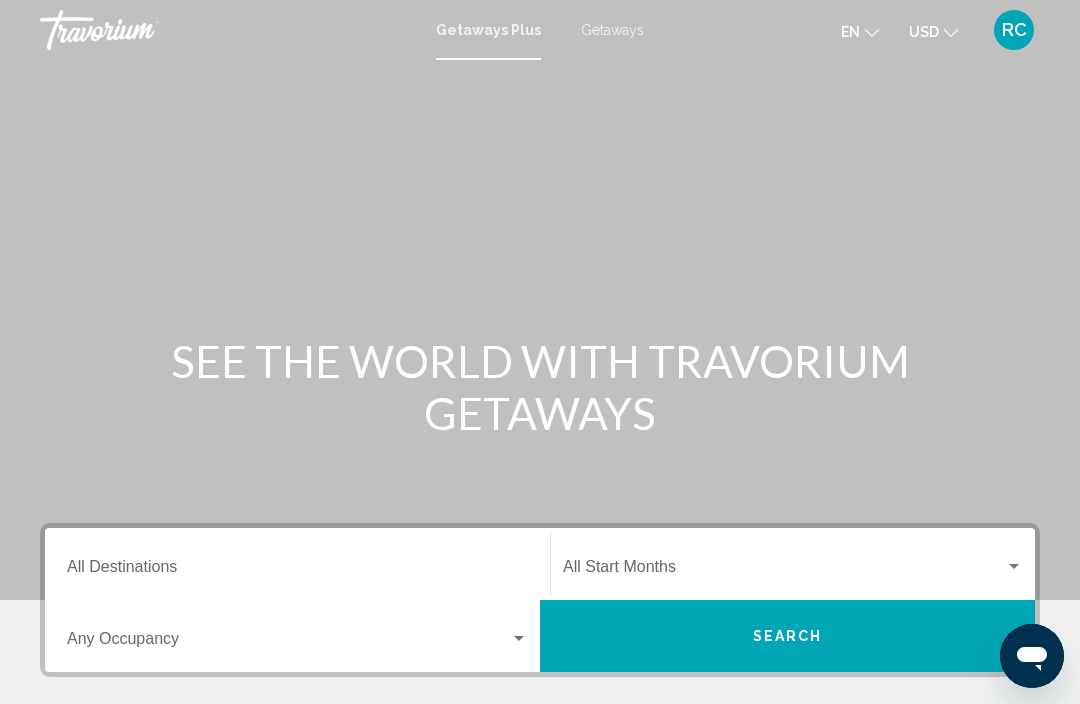 click on "Getaways" at bounding box center (612, 30) 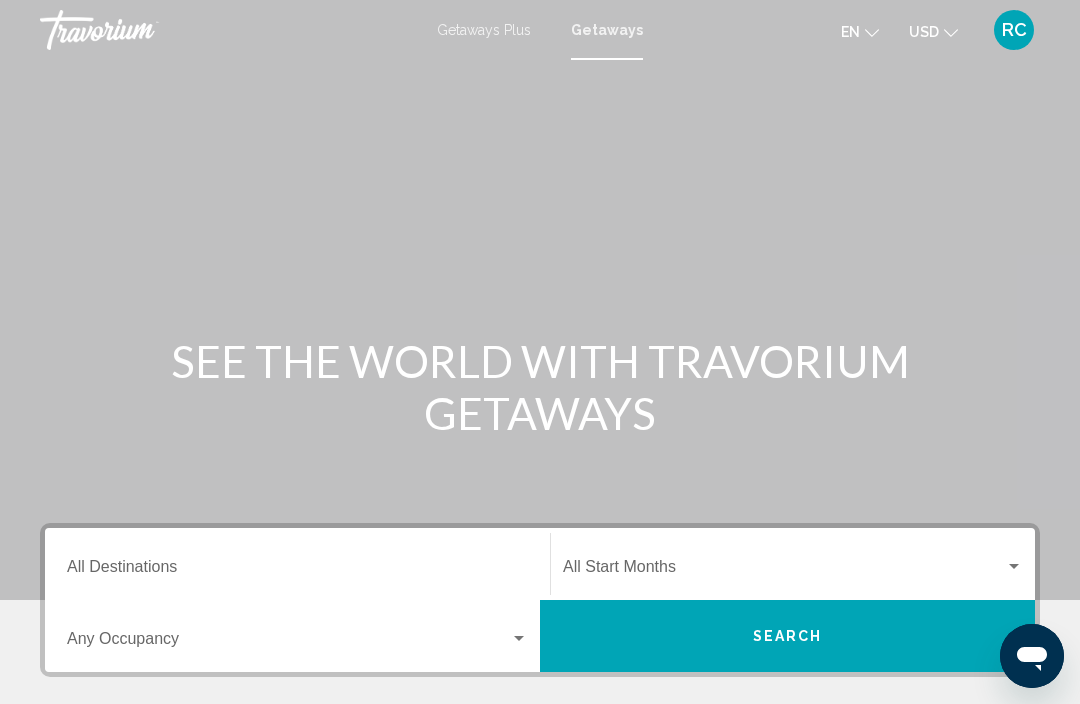 click on "Getaways Plus" at bounding box center (484, 30) 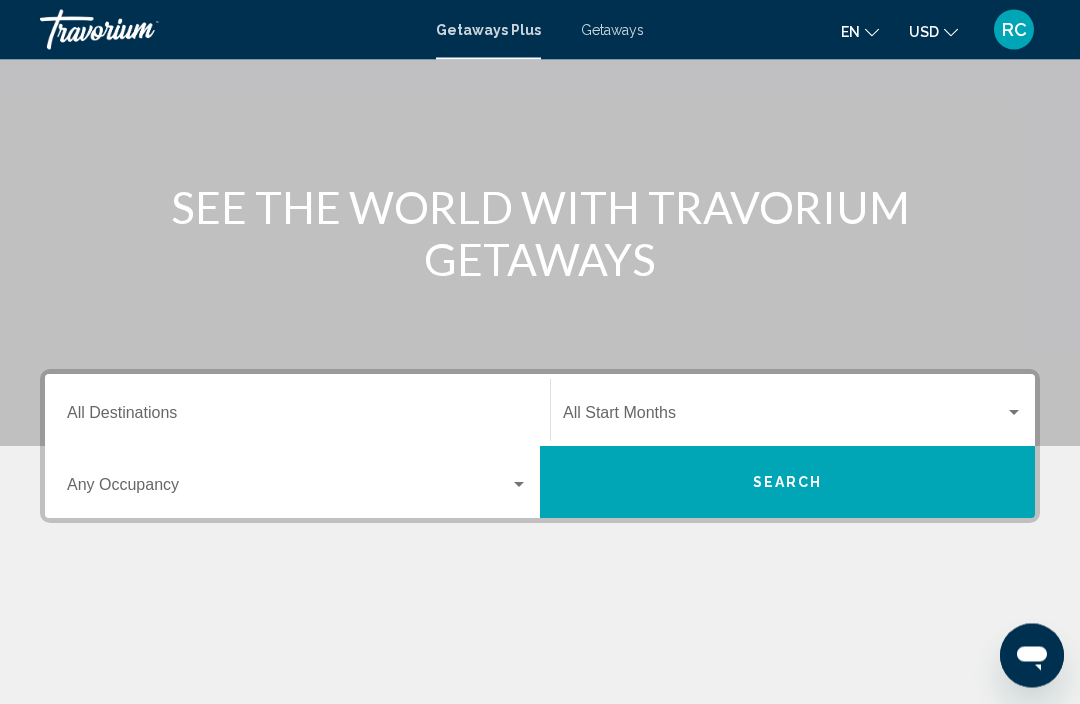 scroll, scrollTop: 155, scrollLeft: 0, axis: vertical 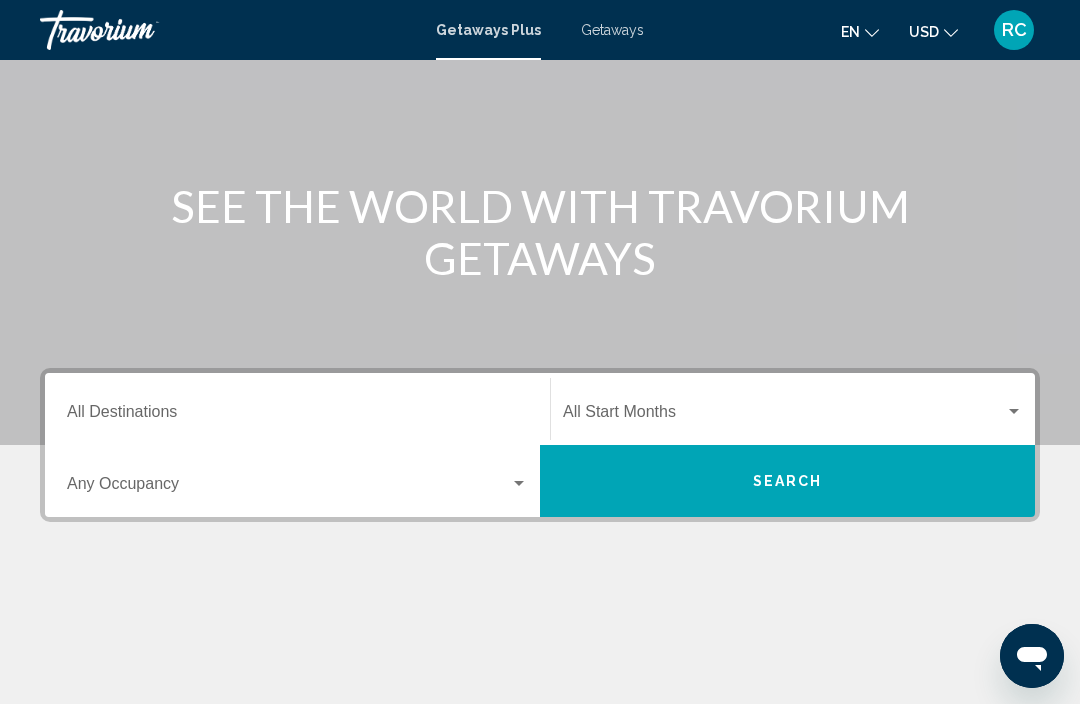 click at bounding box center [519, 484] 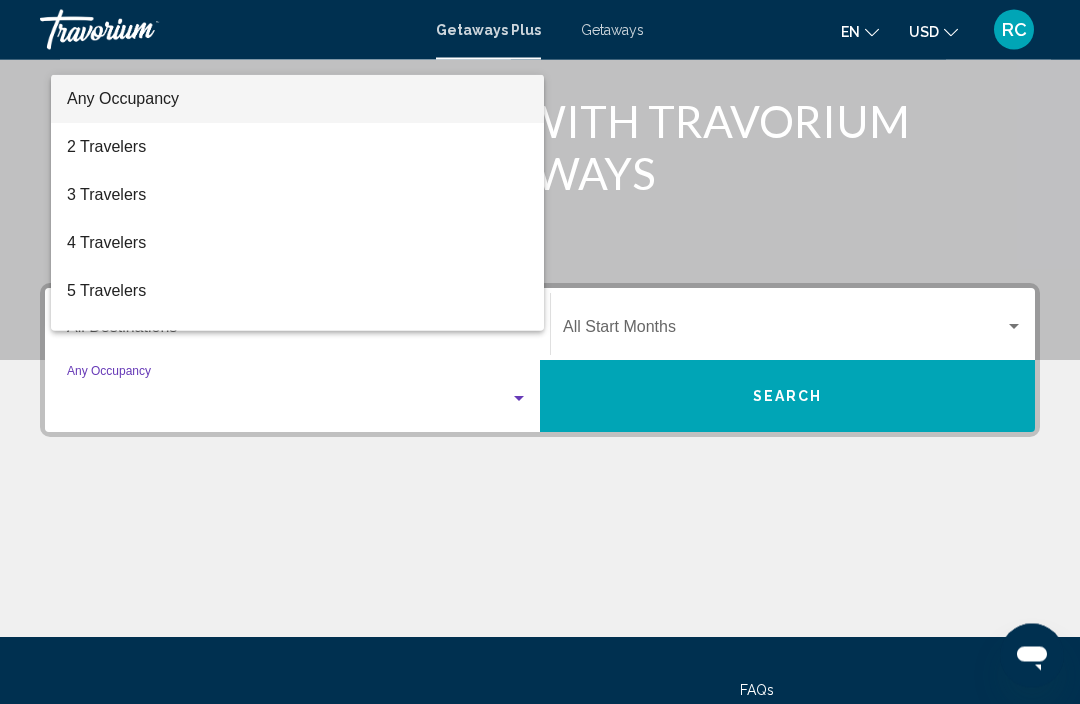 scroll, scrollTop: 352, scrollLeft: 0, axis: vertical 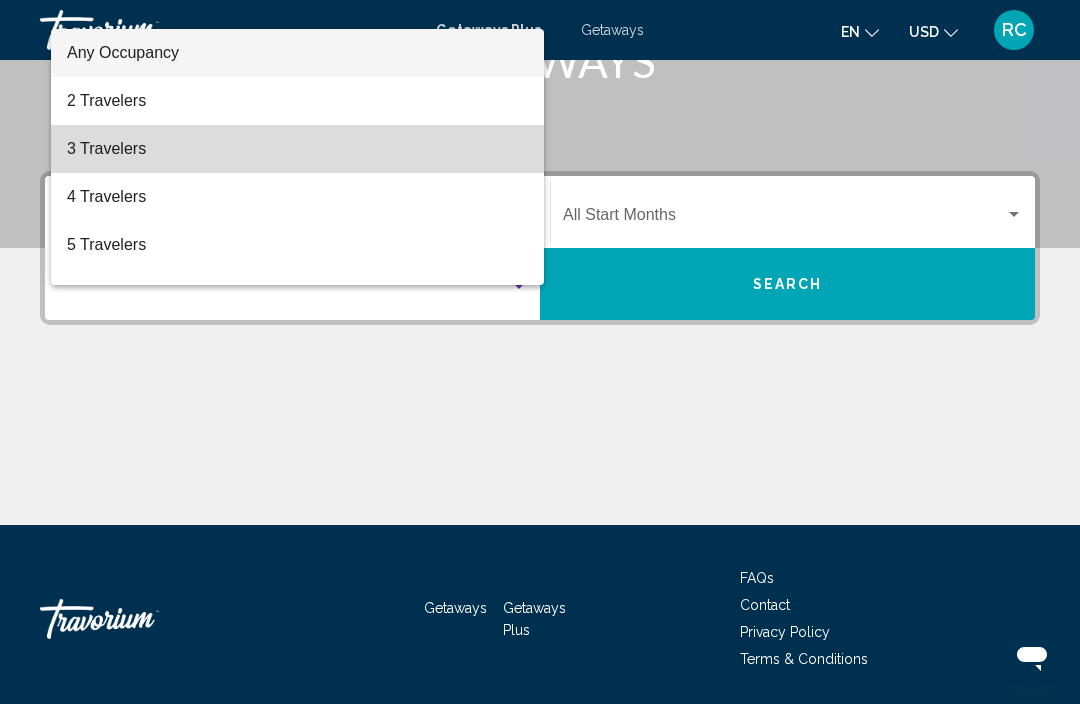 click on "3 Travelers" at bounding box center (297, 149) 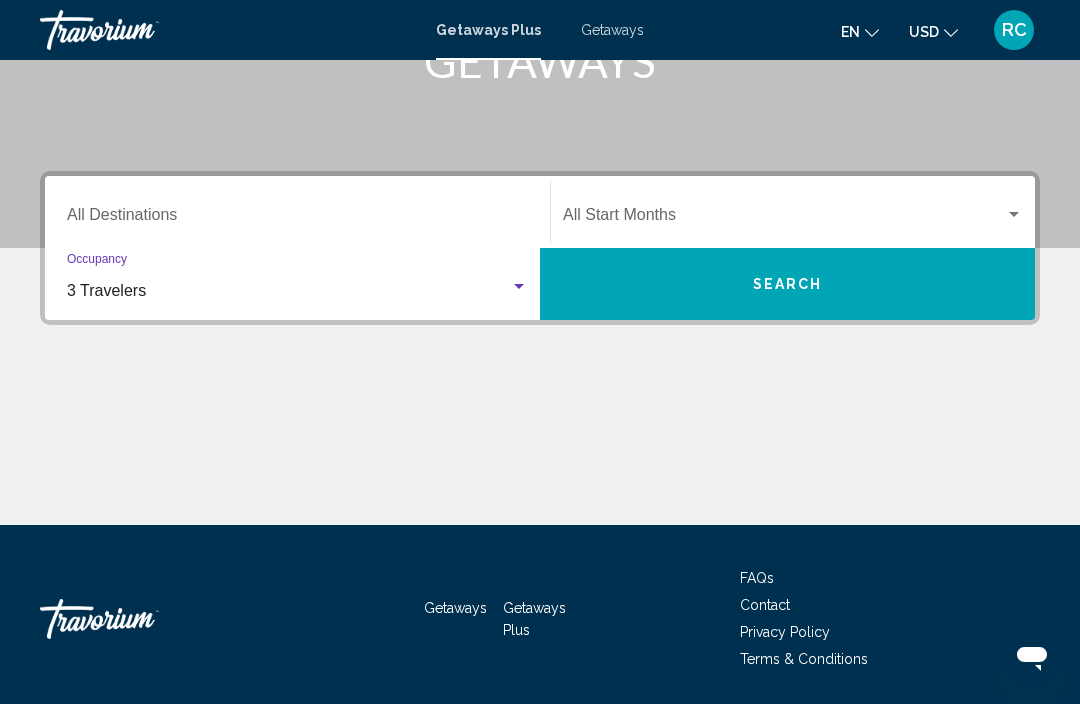 click at bounding box center [519, 287] 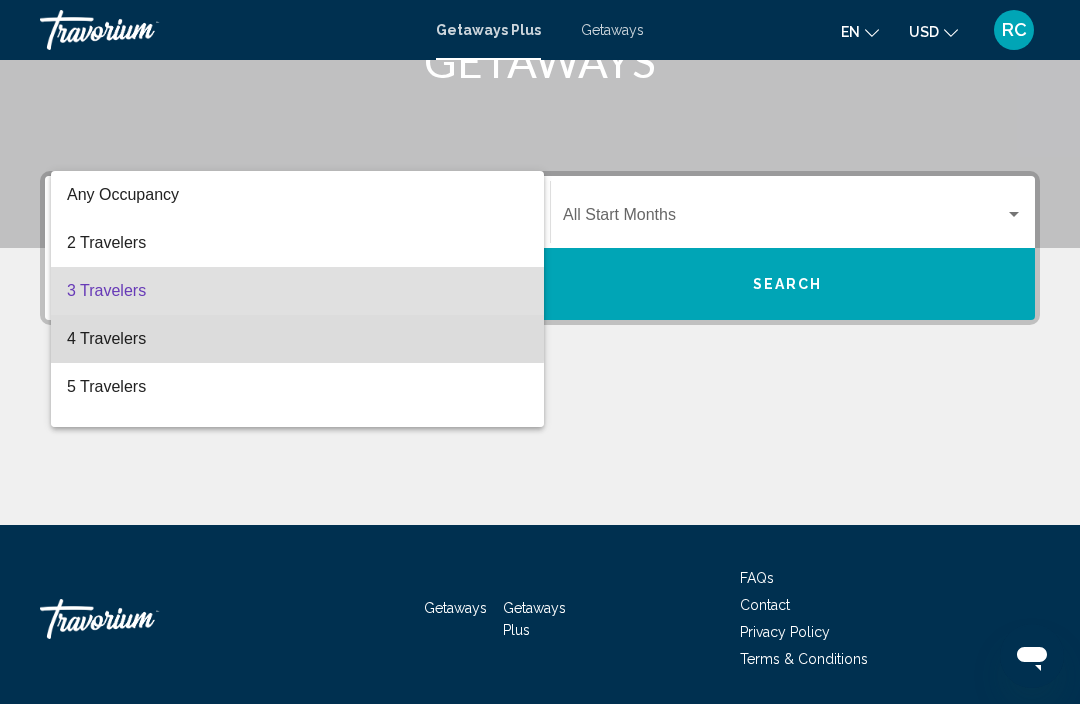 click on "4 Travelers" at bounding box center [297, 339] 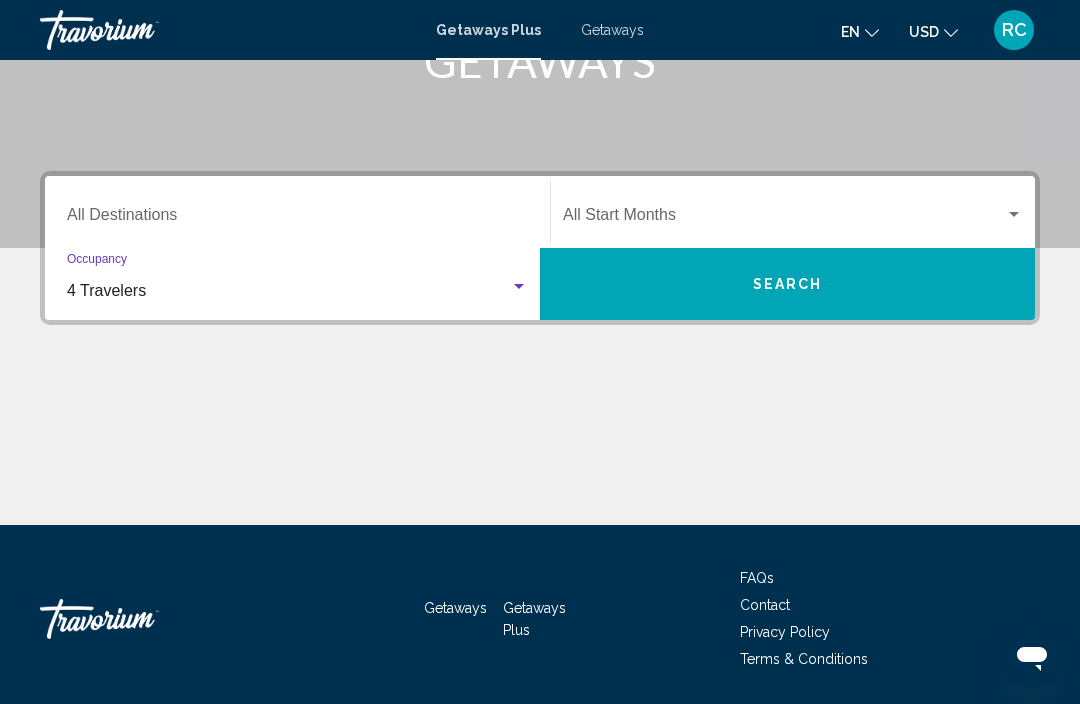 click on "Start Month All Start Months" 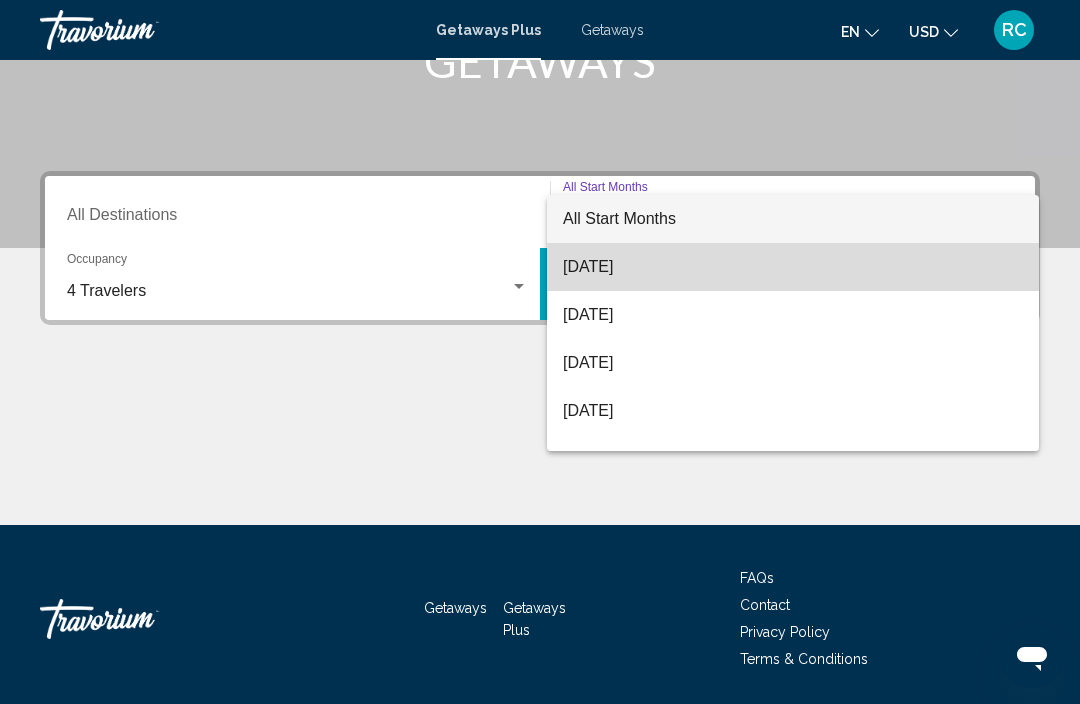 click on "July 2025" at bounding box center (793, 267) 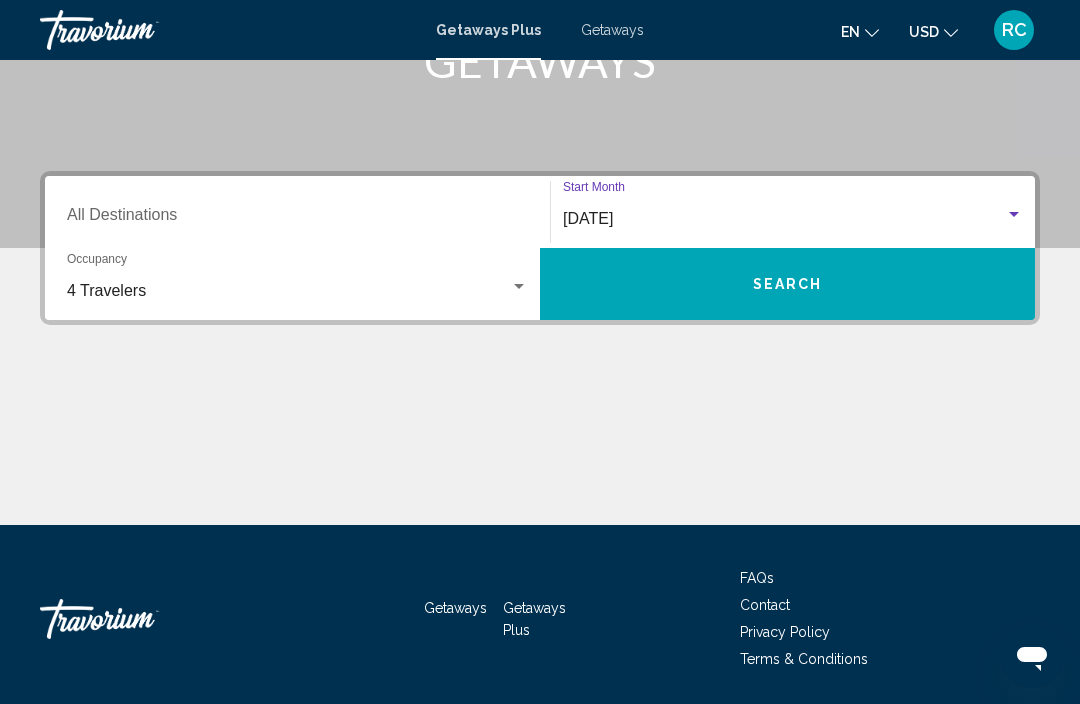 click on "Destination All Destinations" at bounding box center [297, 212] 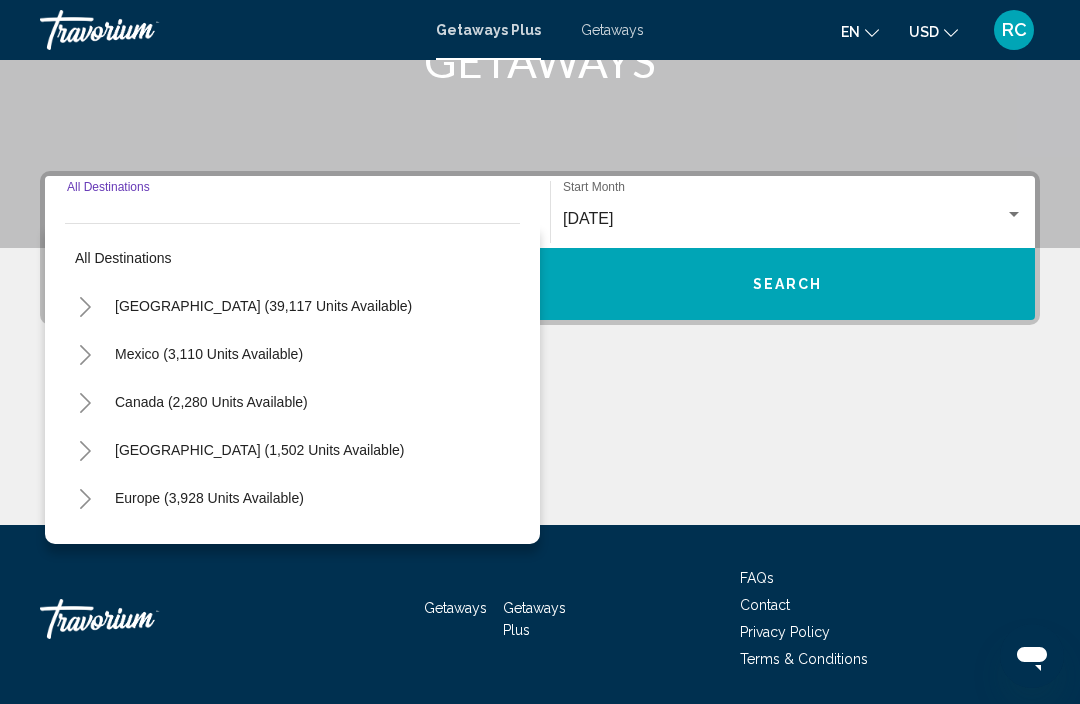 scroll, scrollTop: 0, scrollLeft: 0, axis: both 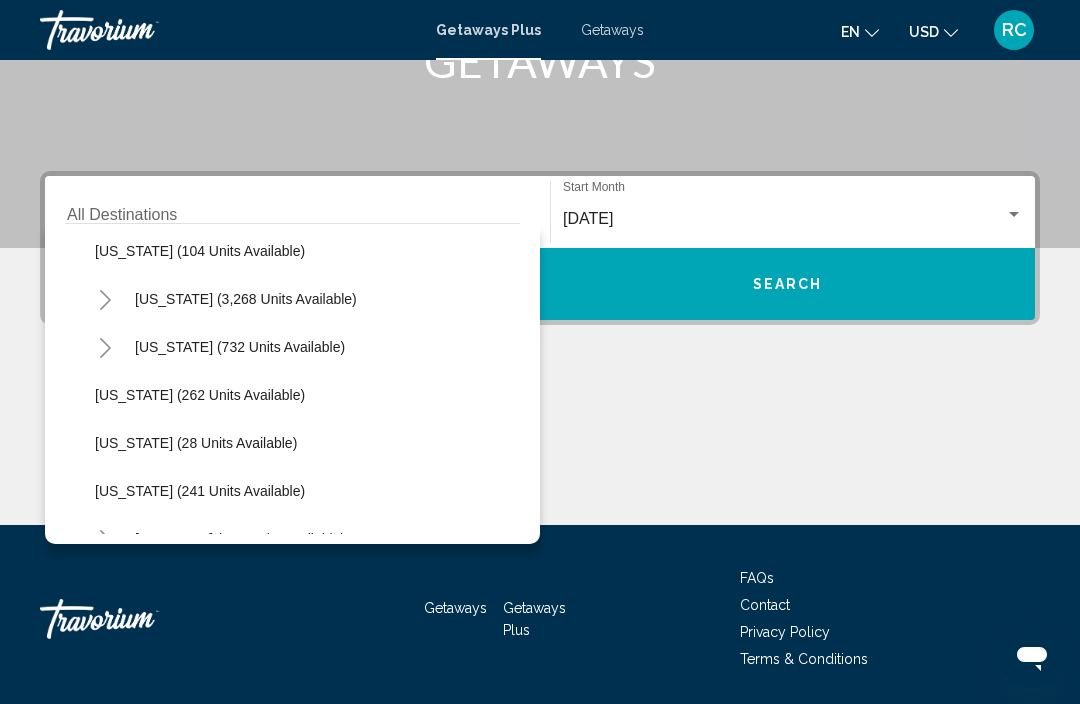 click on "New Mexico (28 units available)" 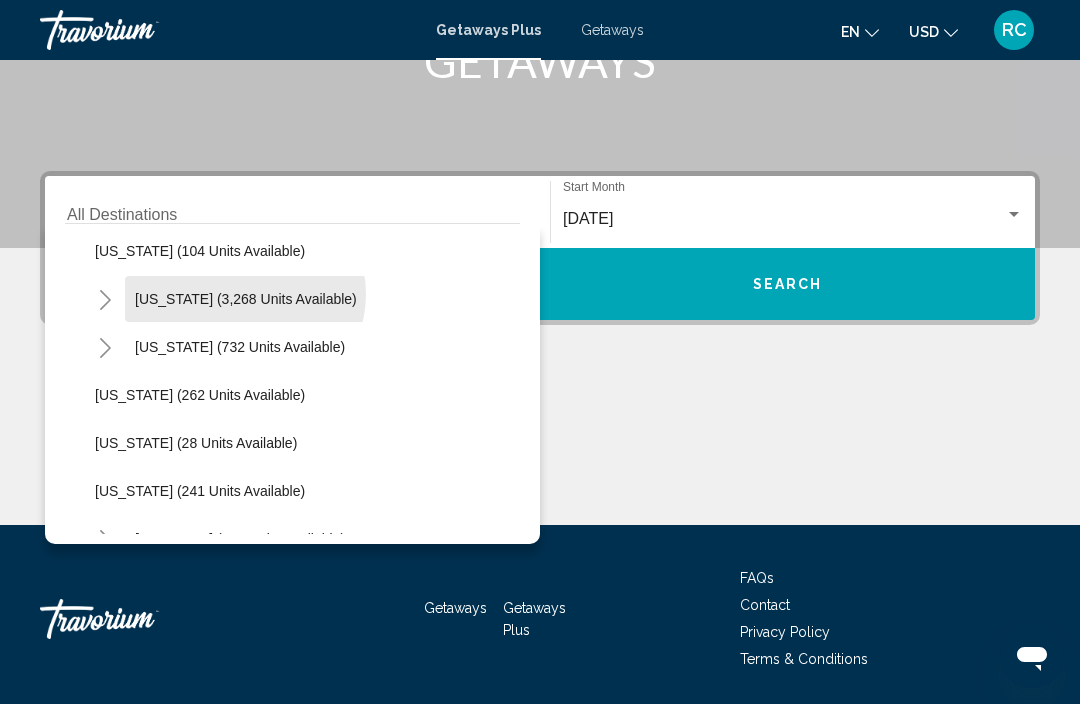 click on "Nevada (3,268 units available)" 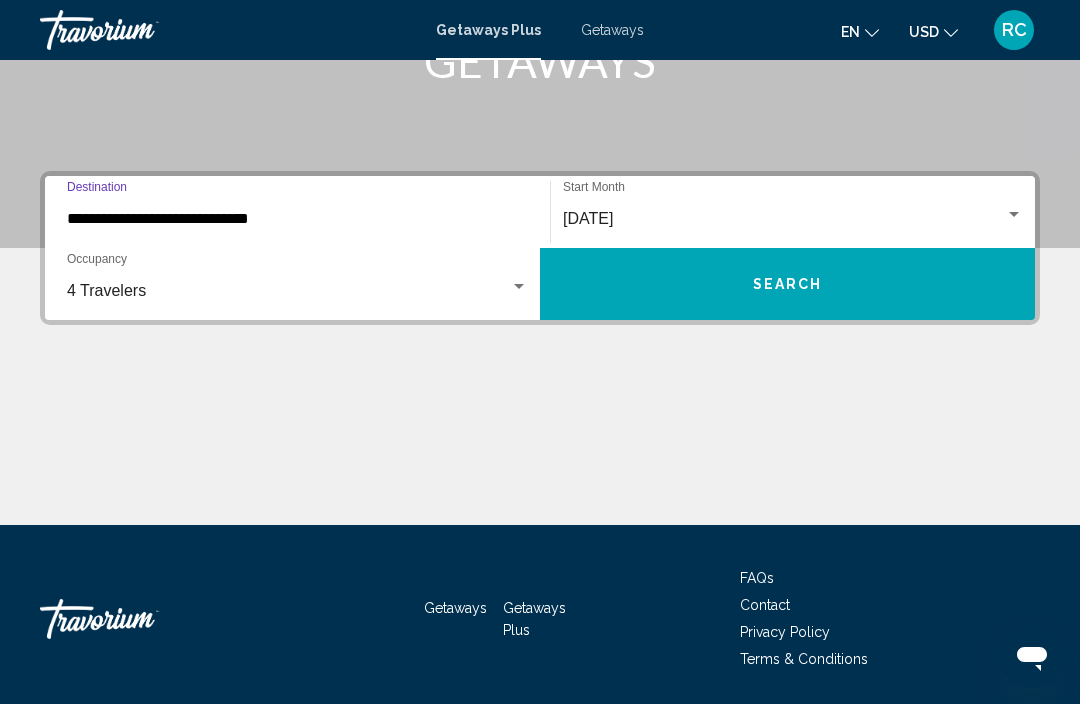 click on "Search" at bounding box center (787, 284) 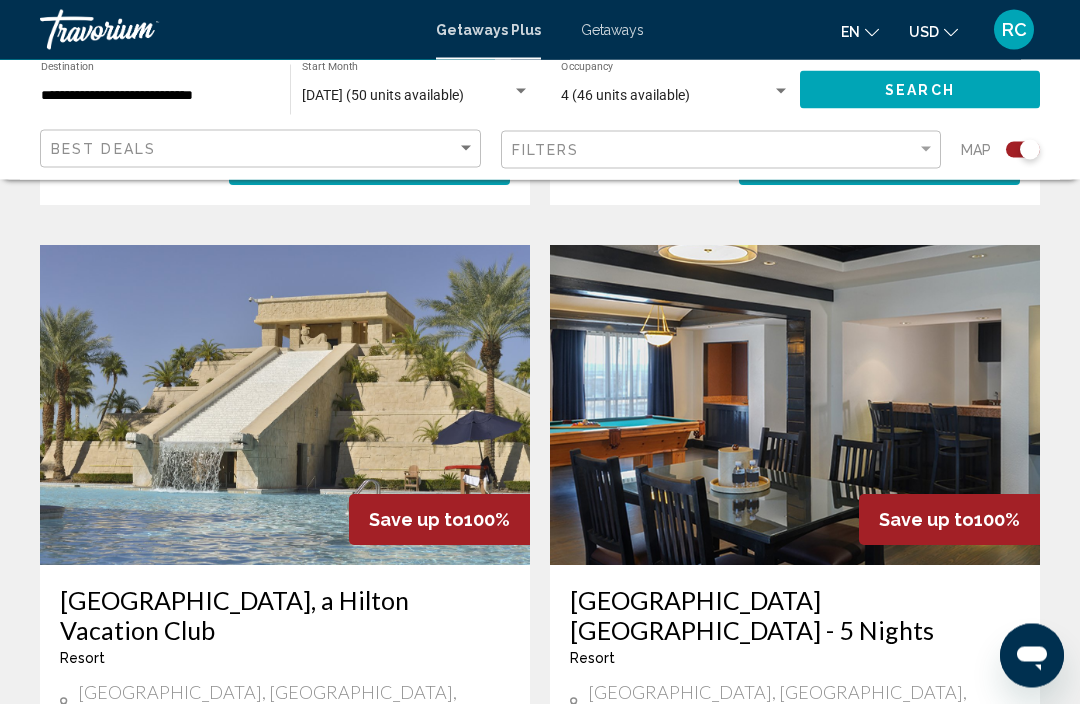 scroll, scrollTop: 2729, scrollLeft: 0, axis: vertical 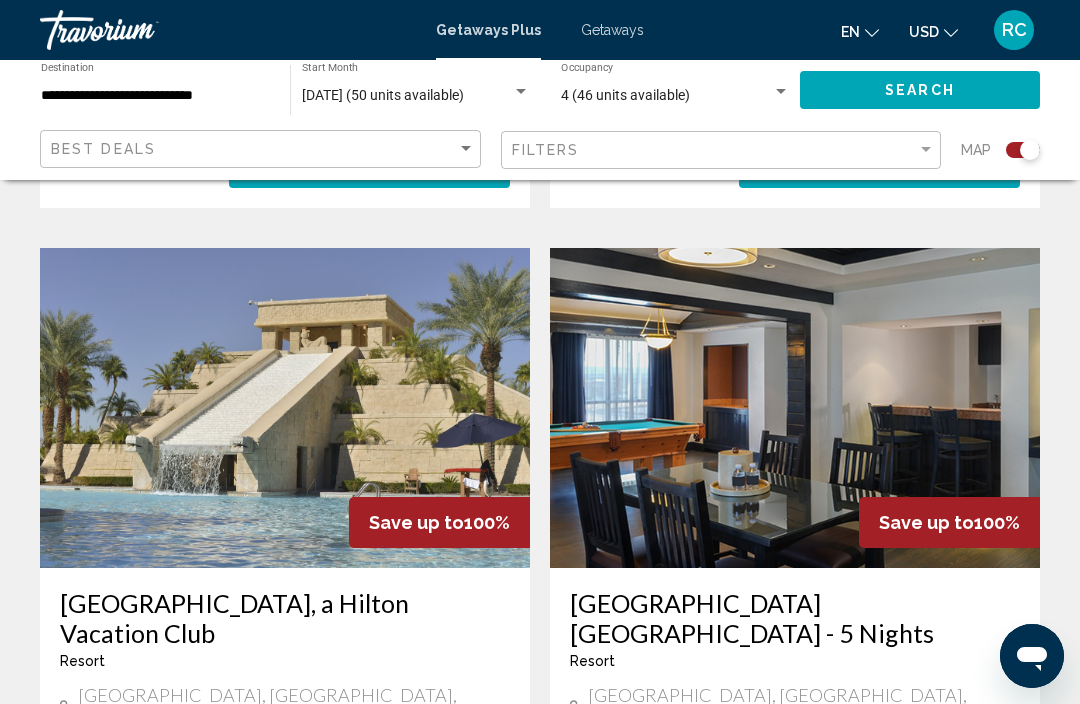 click on "View Resort    ( 7 units )" at bounding box center [369, 864] 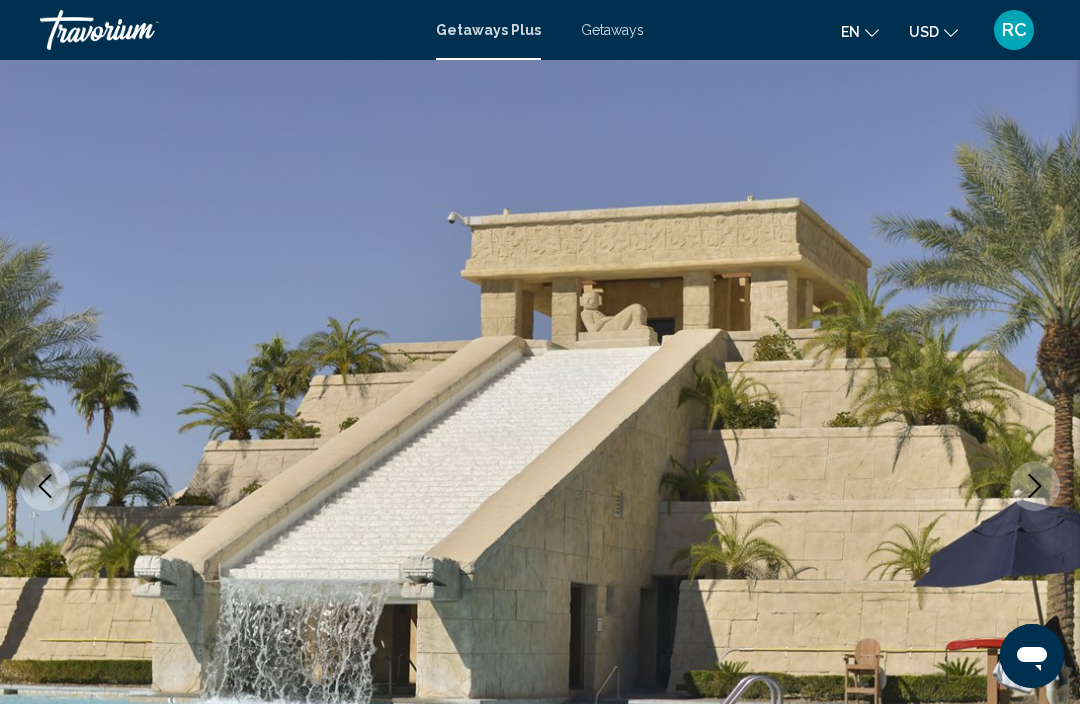 scroll, scrollTop: 0, scrollLeft: 0, axis: both 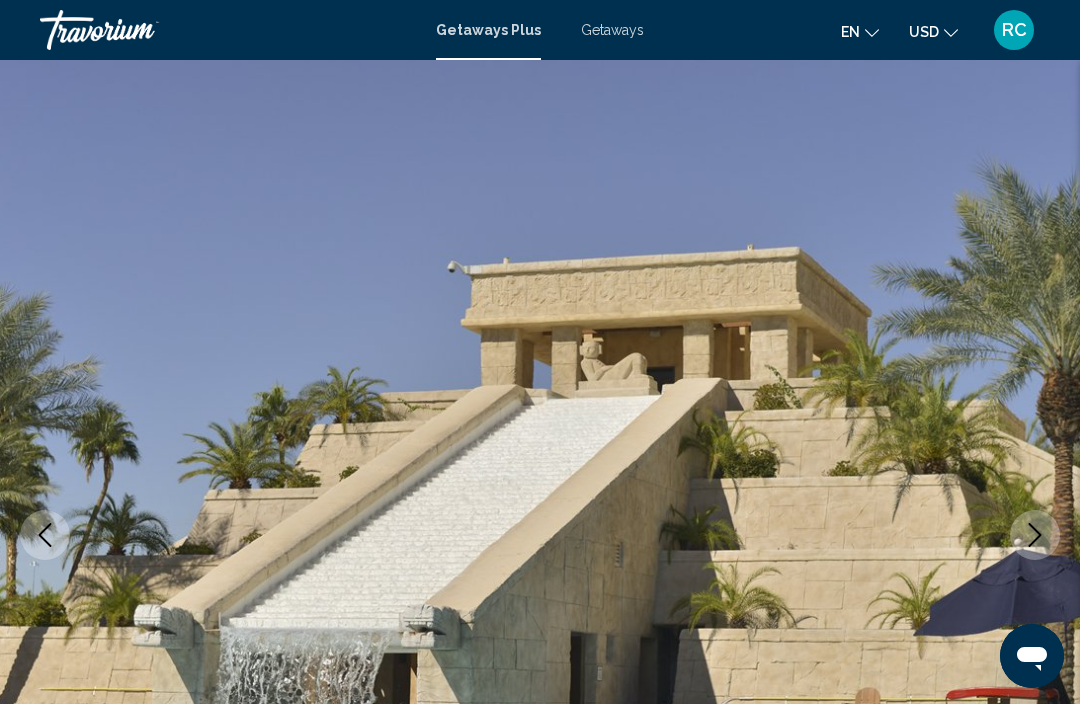 click on "Getaways" at bounding box center (612, 30) 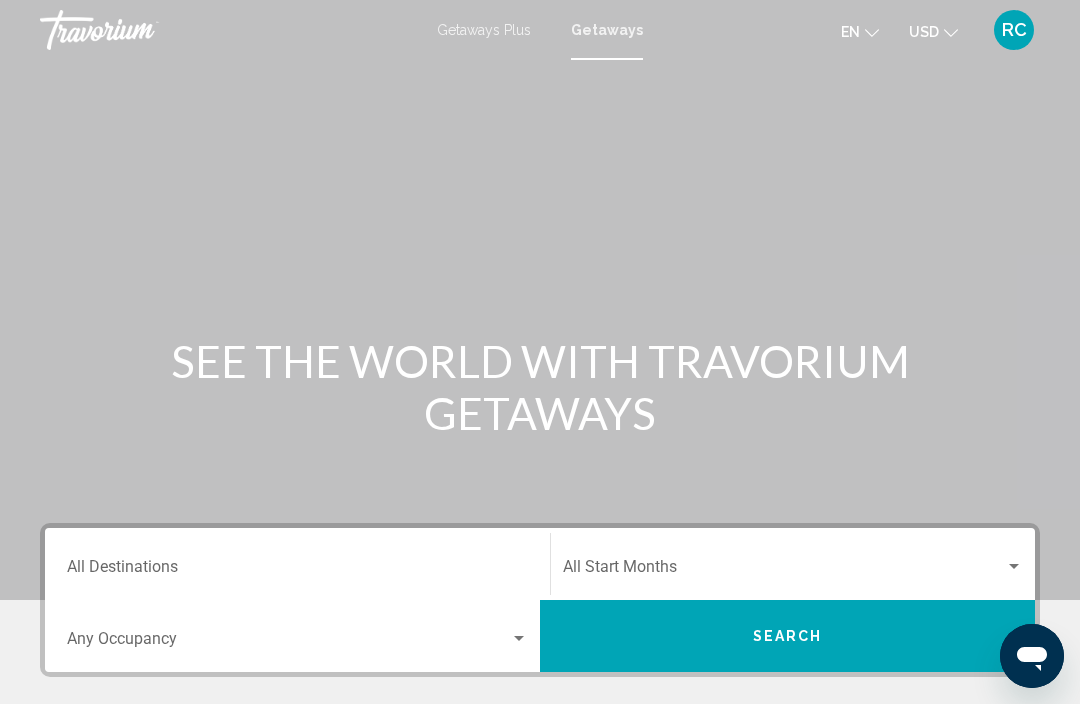click at bounding box center (519, 639) 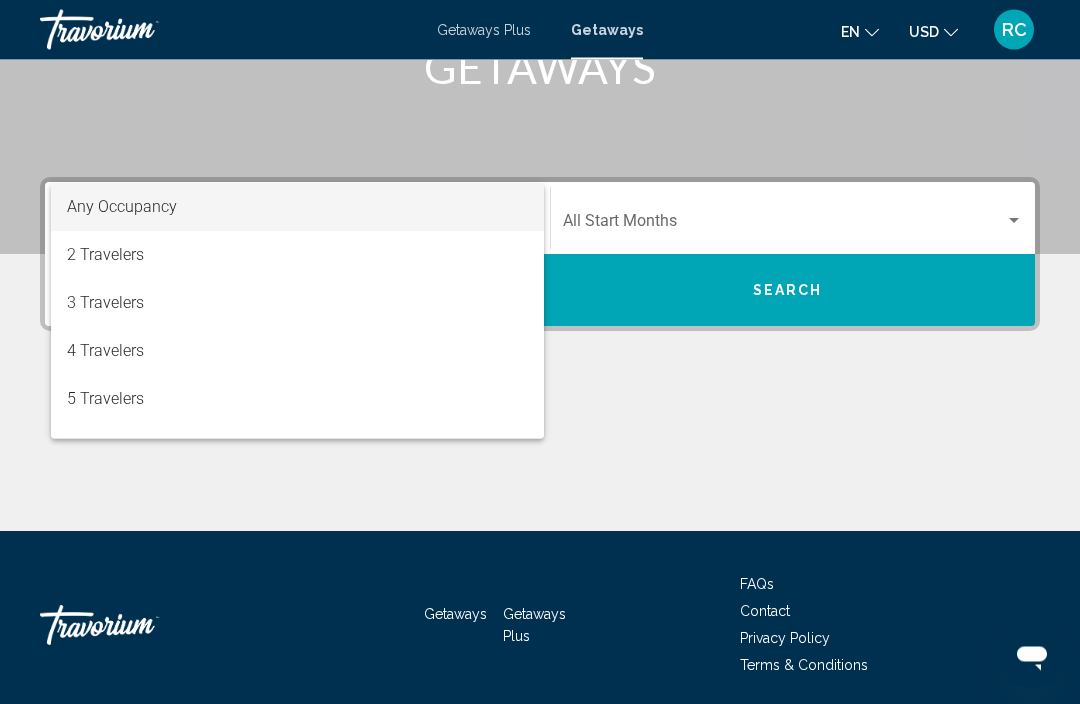 scroll, scrollTop: 418, scrollLeft: 0, axis: vertical 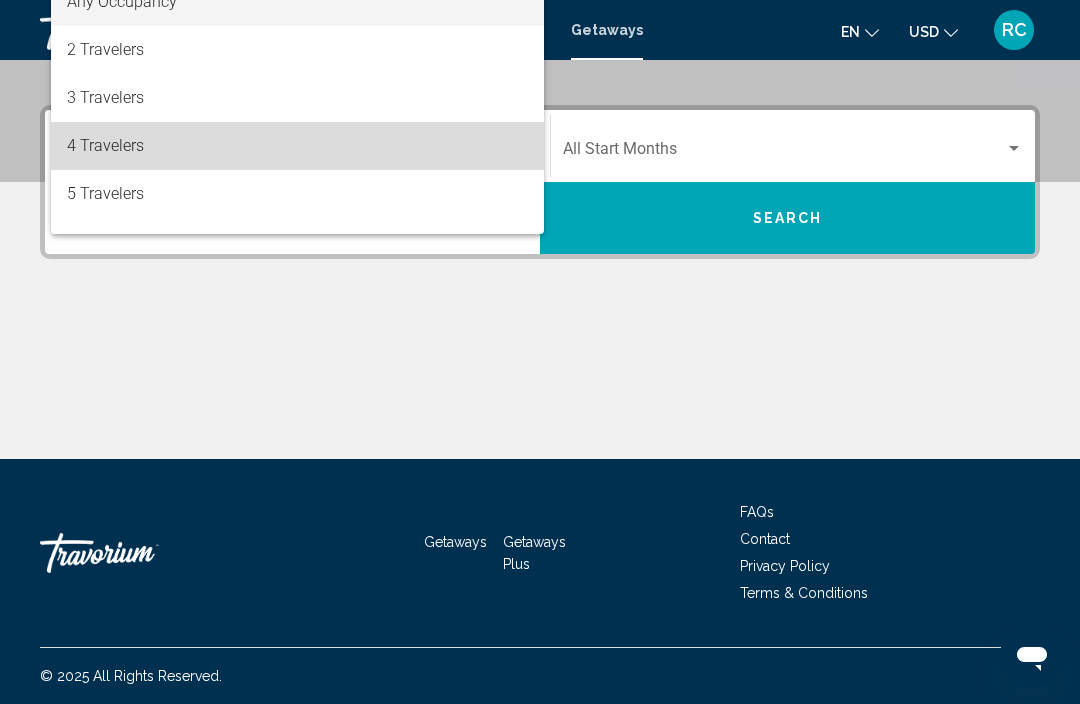 click on "4 Travelers" at bounding box center (297, 146) 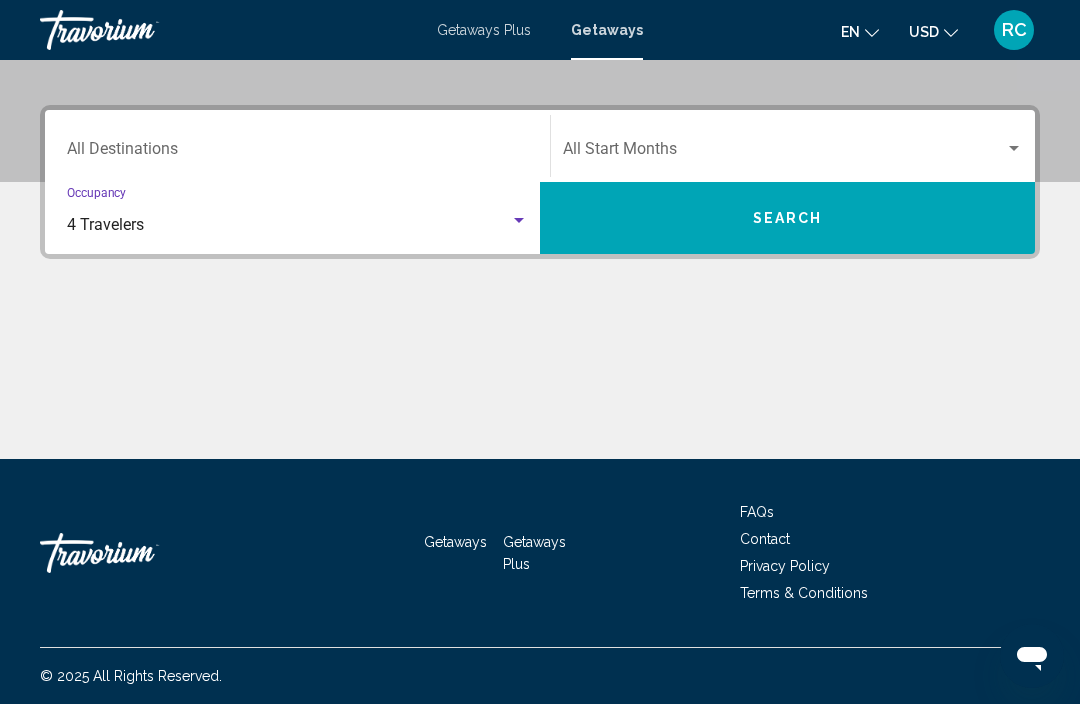 click at bounding box center [1014, 149] 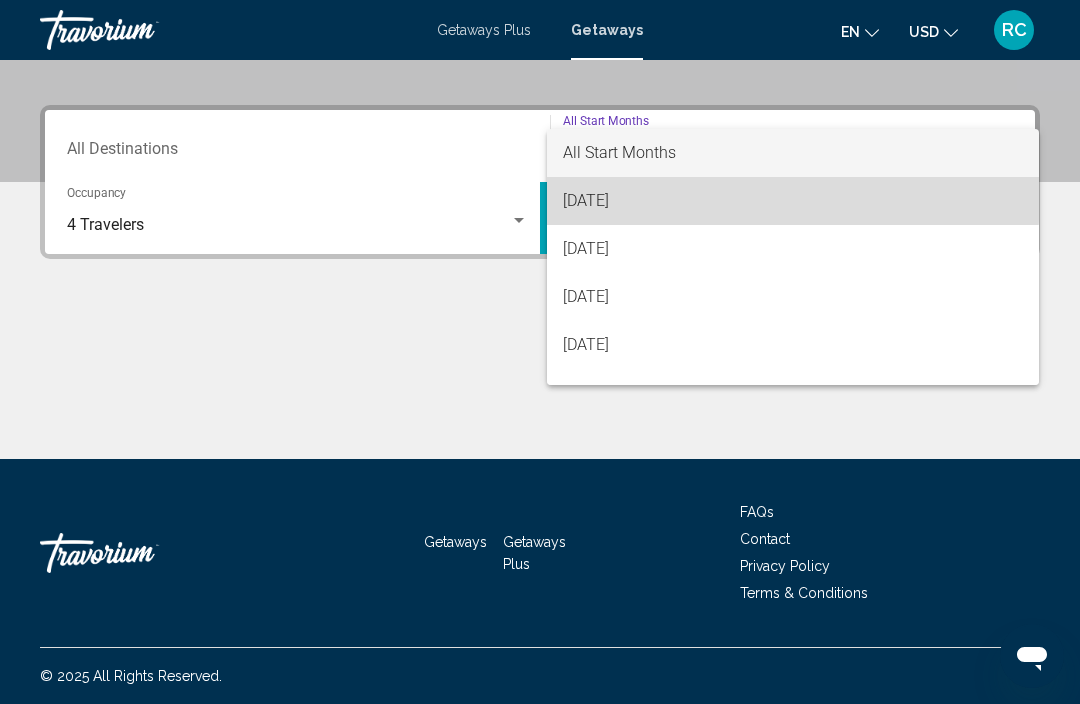 click on "July 2025" at bounding box center [793, 201] 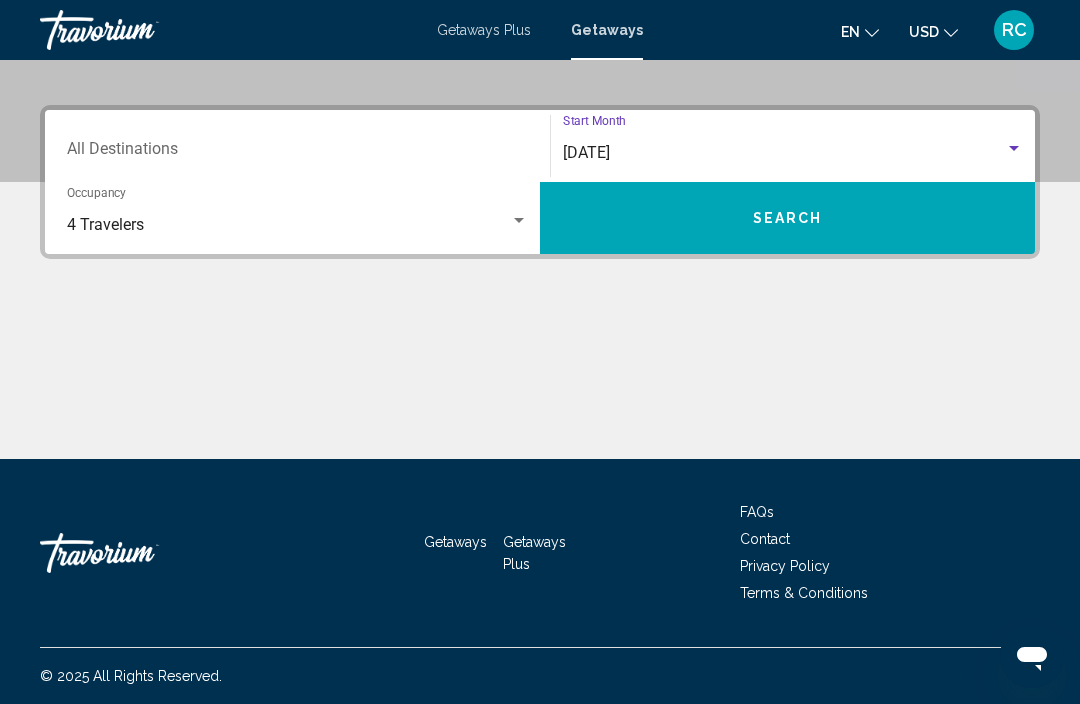click on "Destination All Destinations" at bounding box center (297, 146) 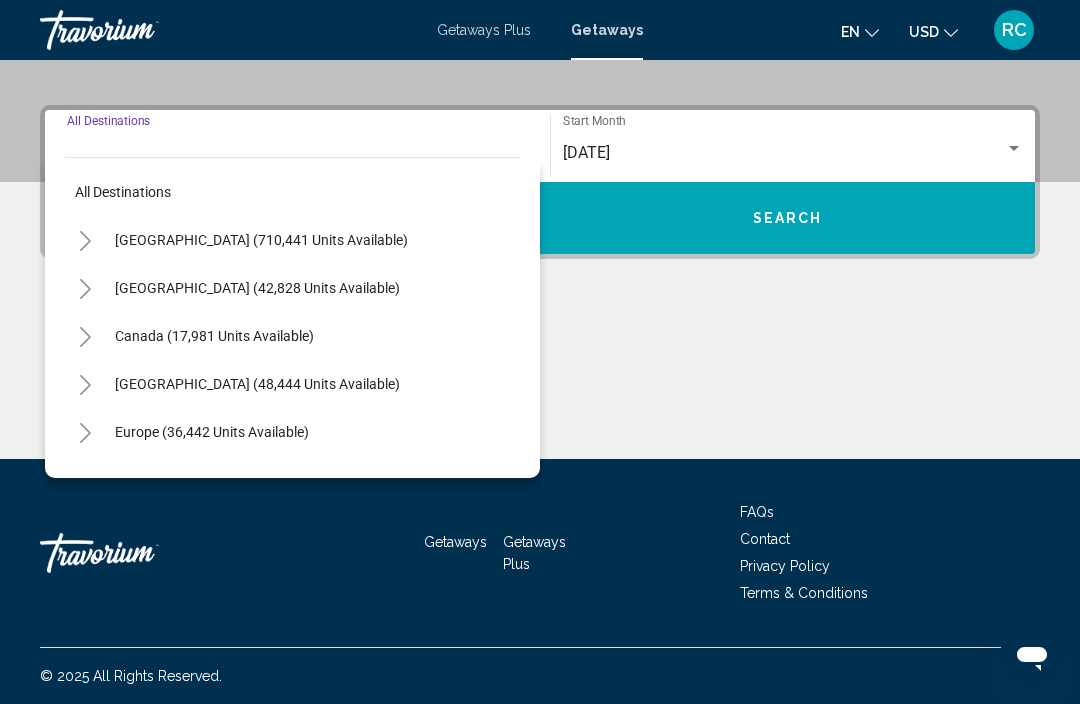 click 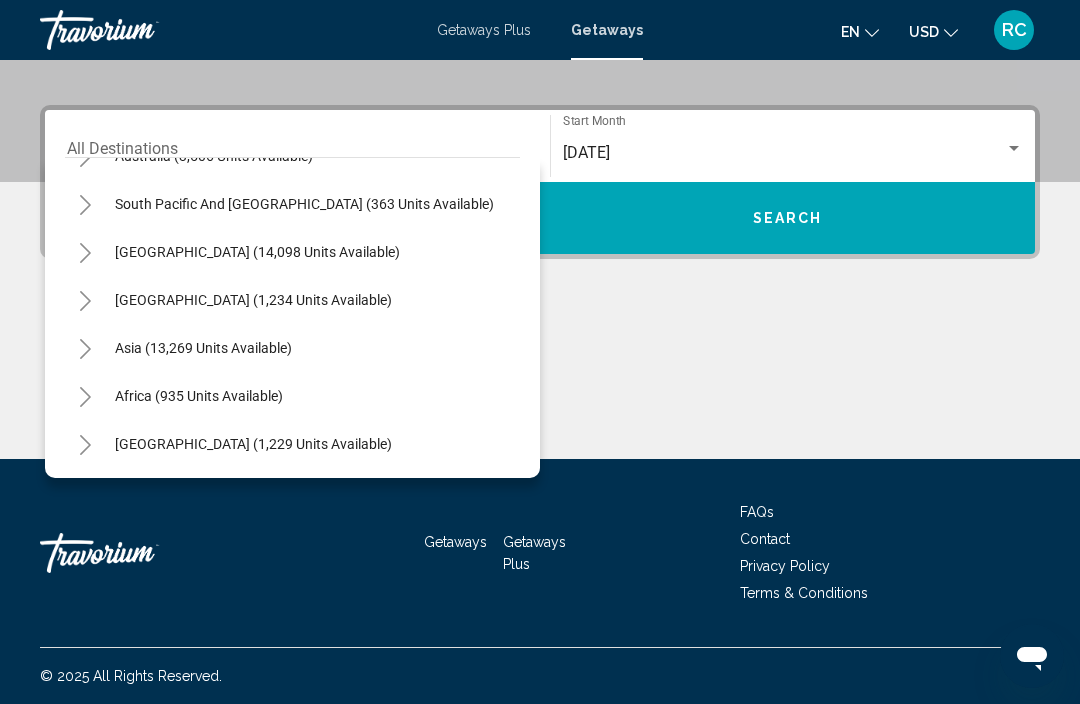 scroll, scrollTop: 2484, scrollLeft: 0, axis: vertical 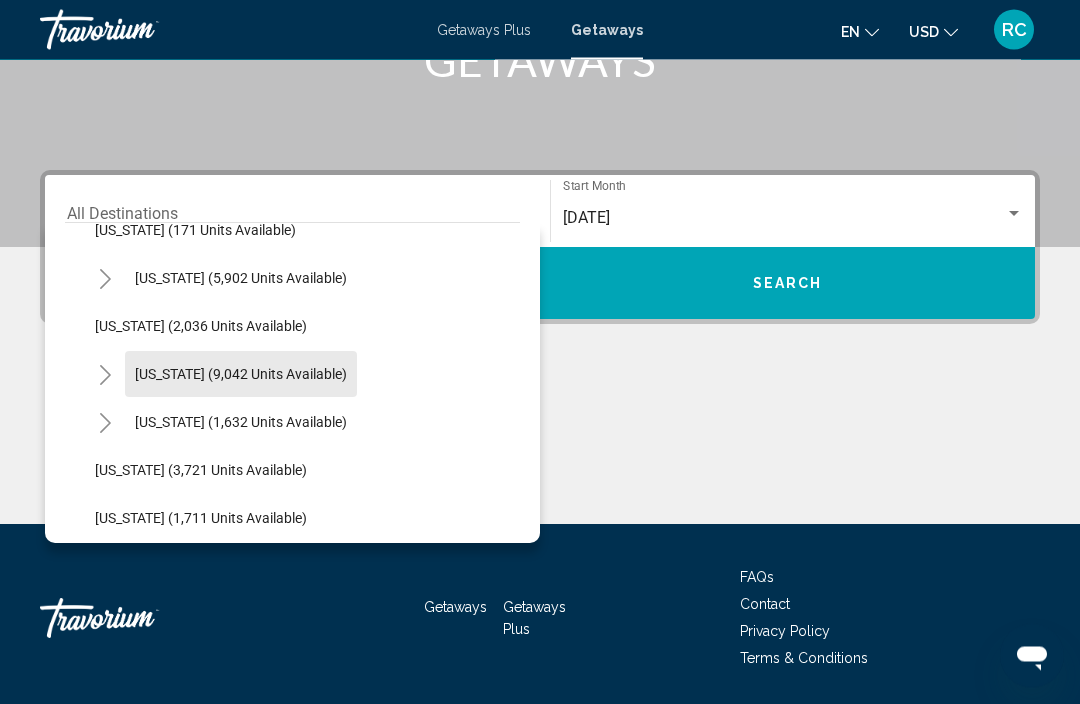 click on "Nevada (9,042 units available)" 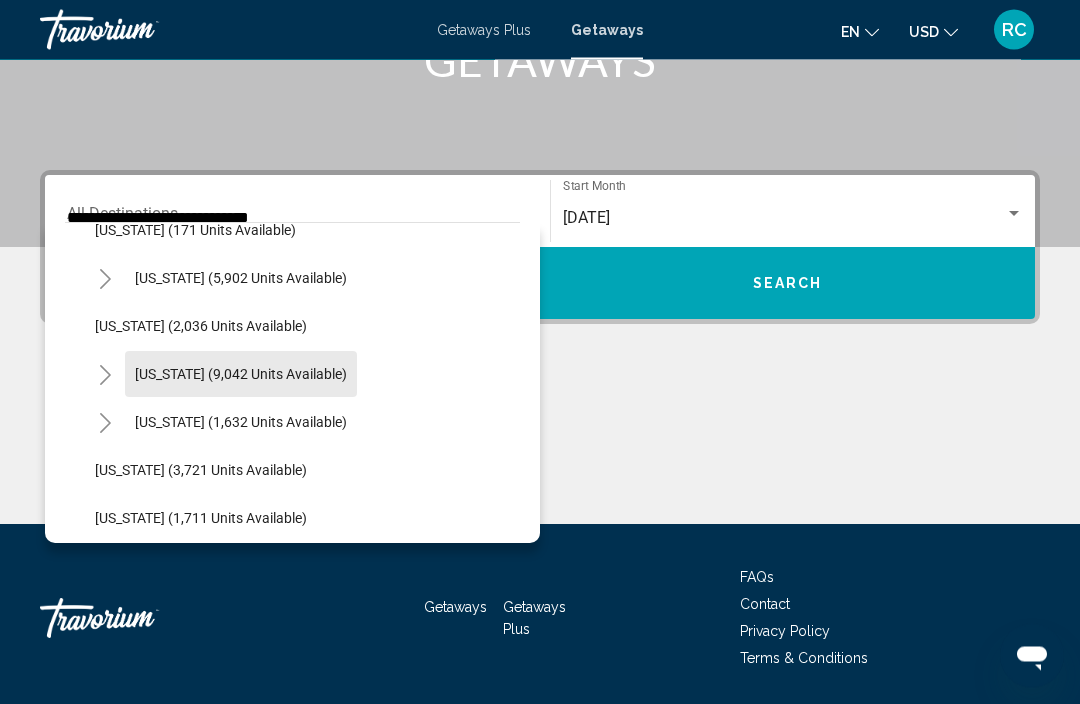 scroll, scrollTop: 352, scrollLeft: 0, axis: vertical 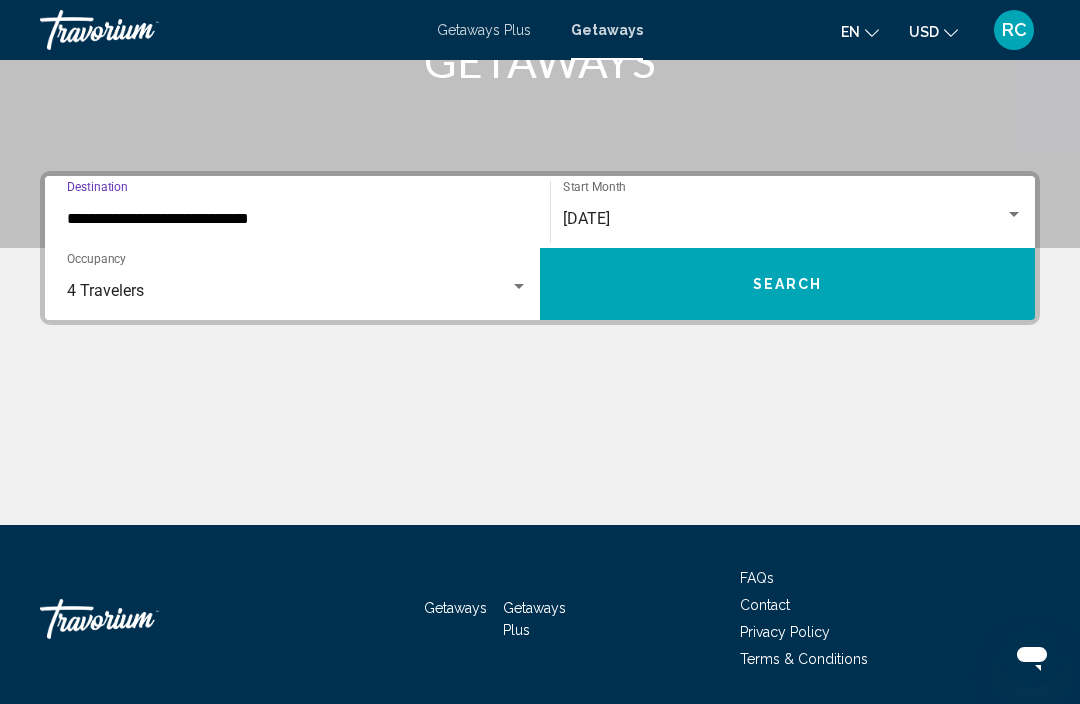 click on "Search" at bounding box center [787, 284] 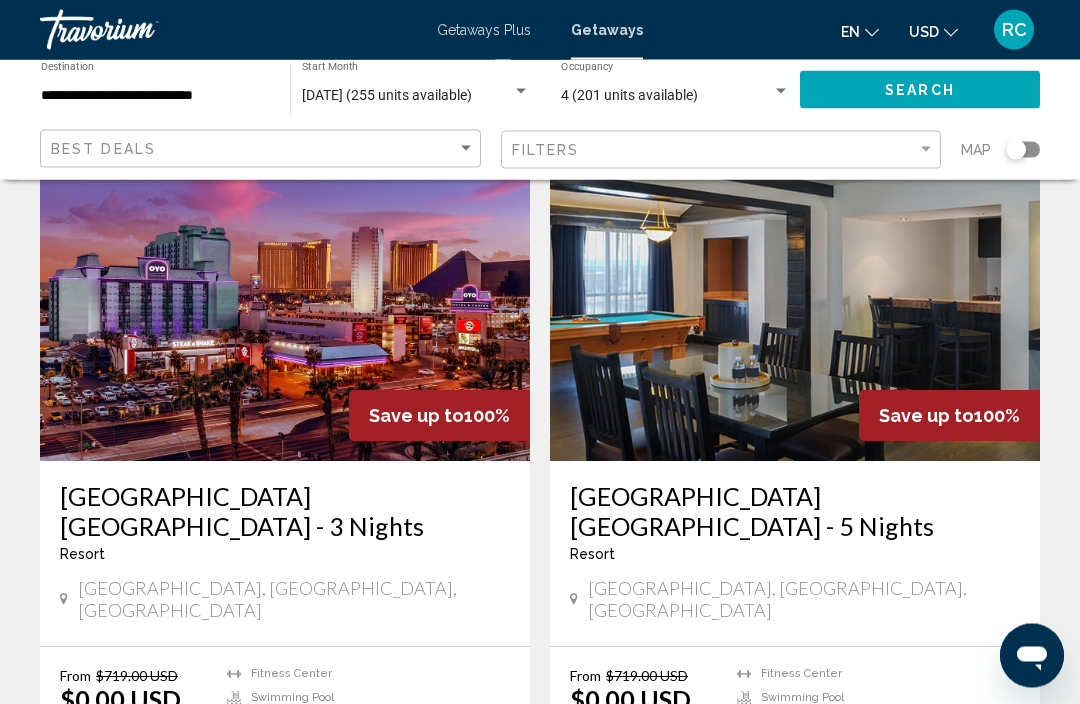 scroll, scrollTop: 3580, scrollLeft: 0, axis: vertical 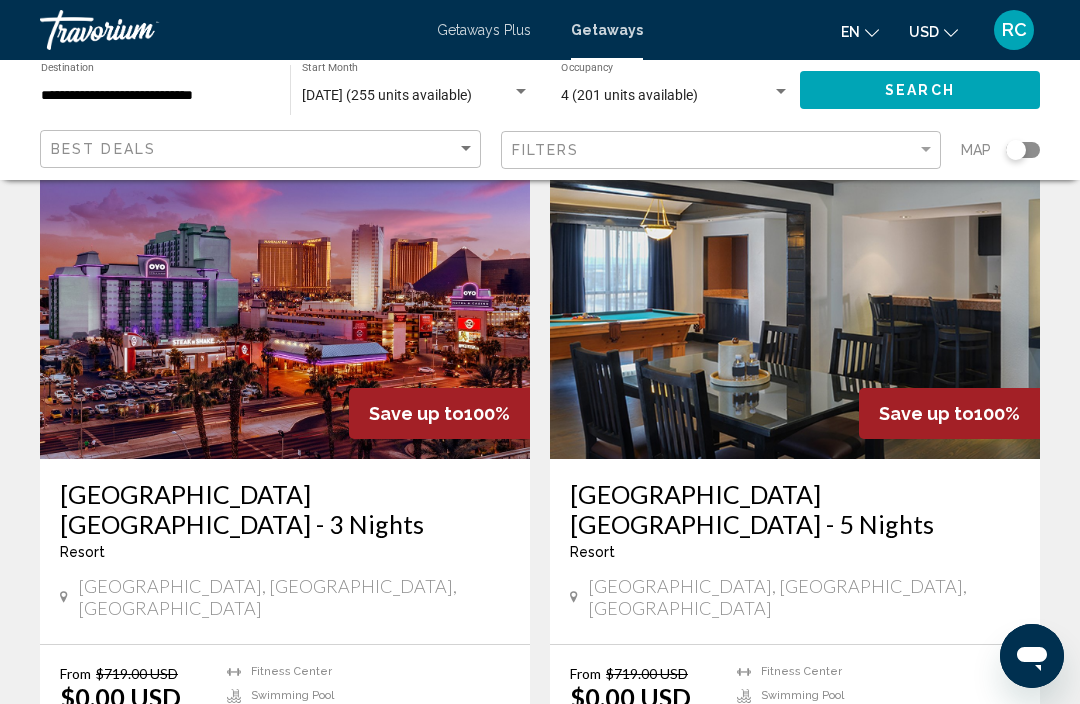 click on "page  2" at bounding box center [575, 854] 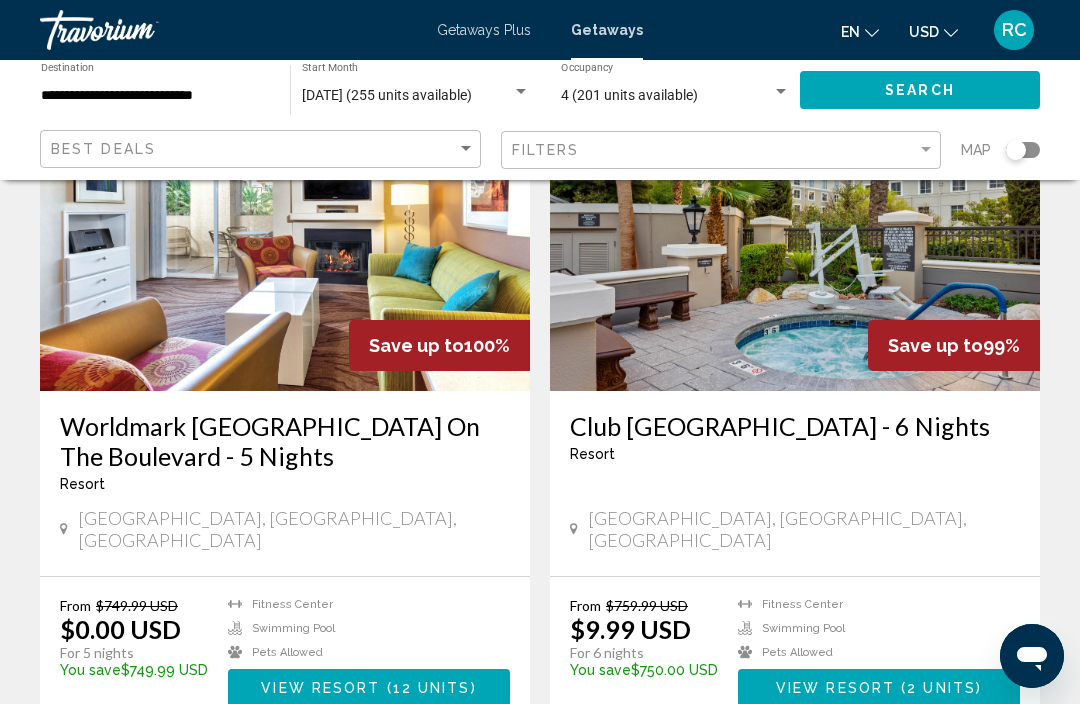 scroll, scrollTop: 894, scrollLeft: 0, axis: vertical 